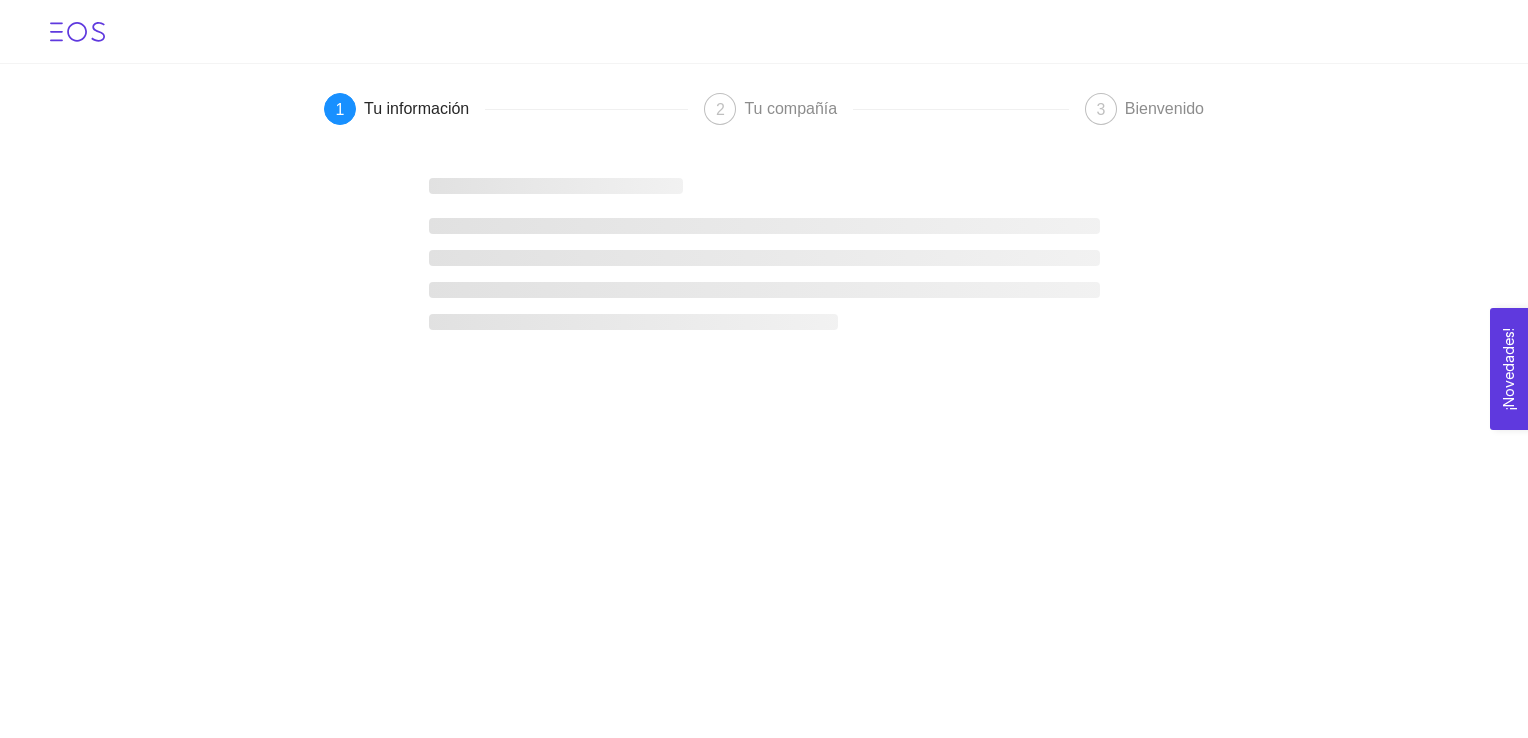 scroll, scrollTop: 0, scrollLeft: 0, axis: both 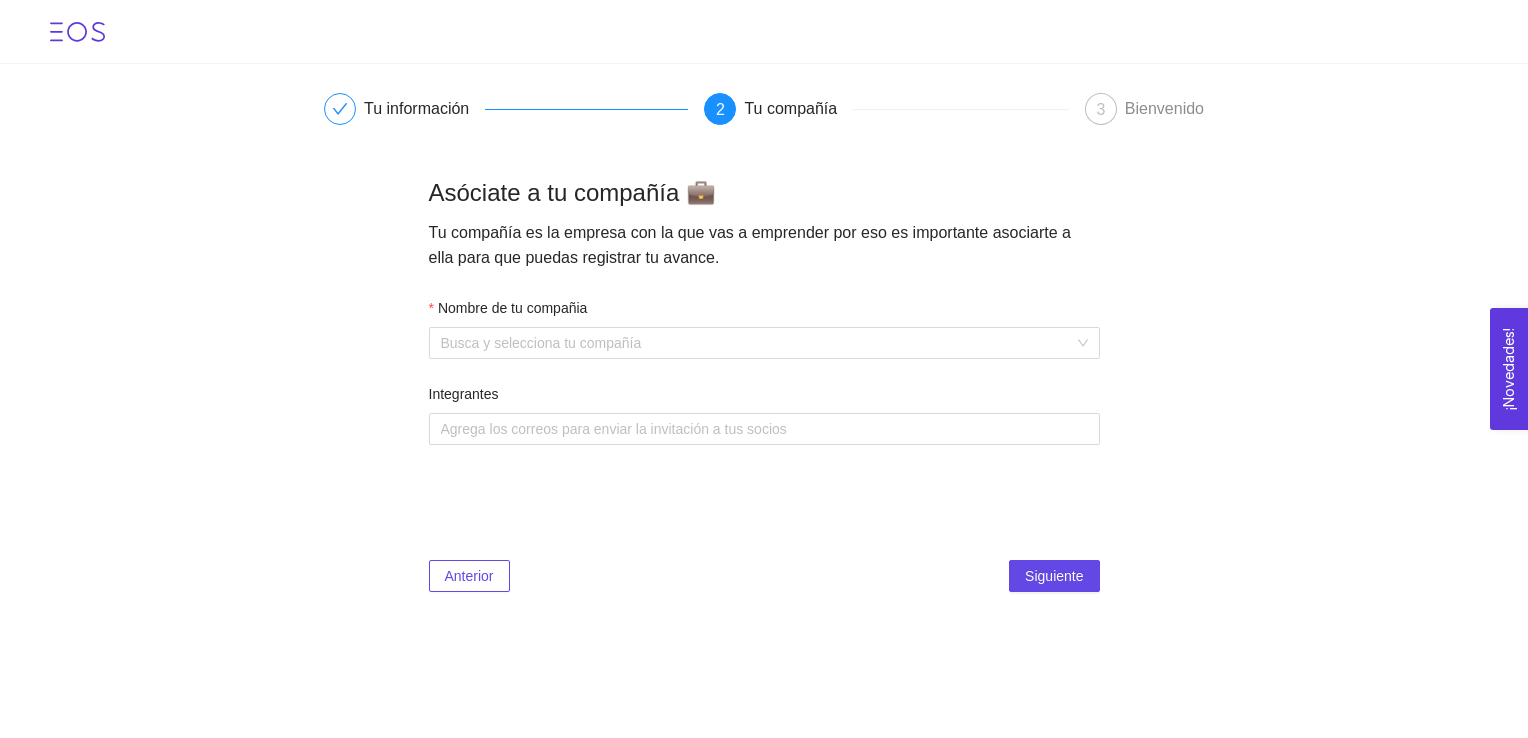 click at bounding box center [340, 109] 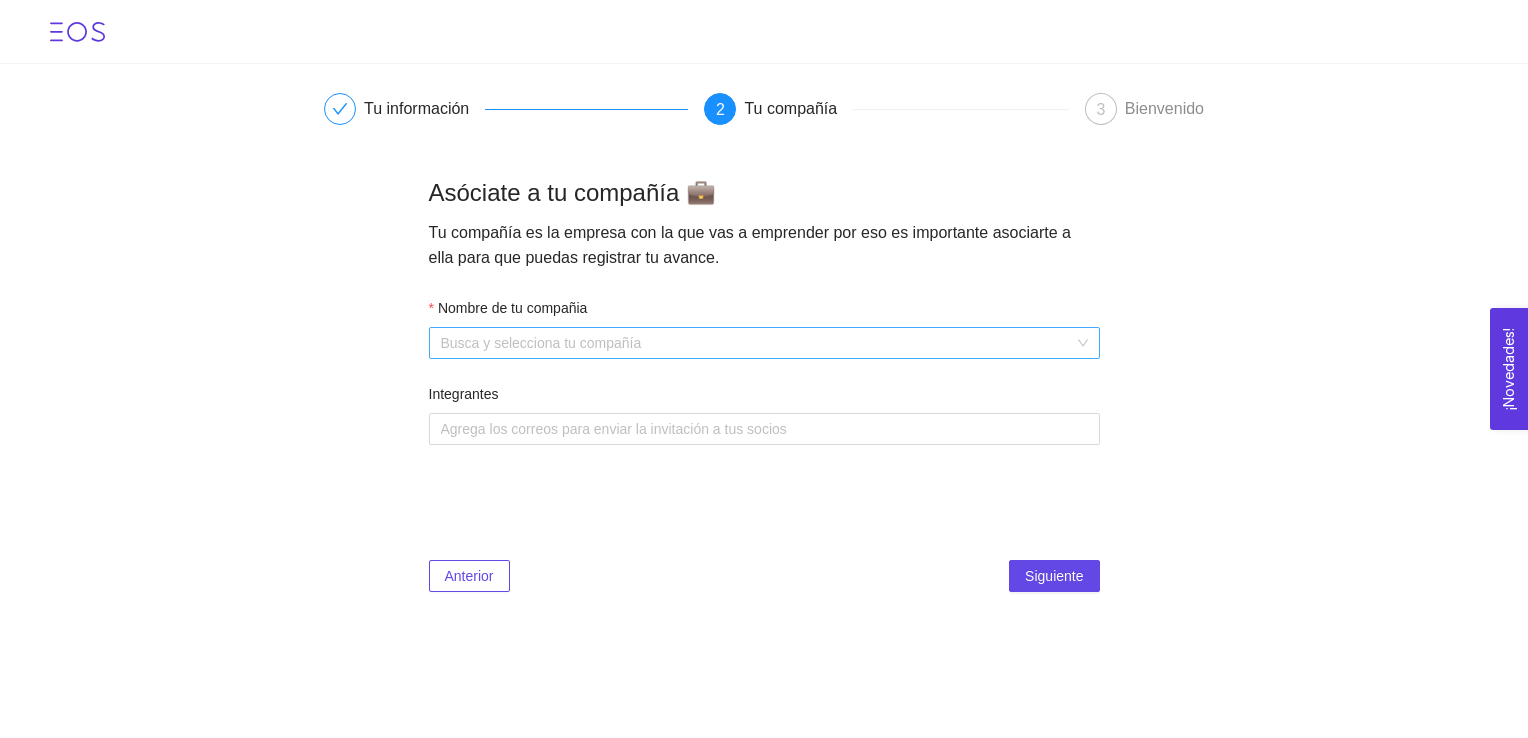 click on "Nombre de tu compañia" at bounding box center [757, 343] 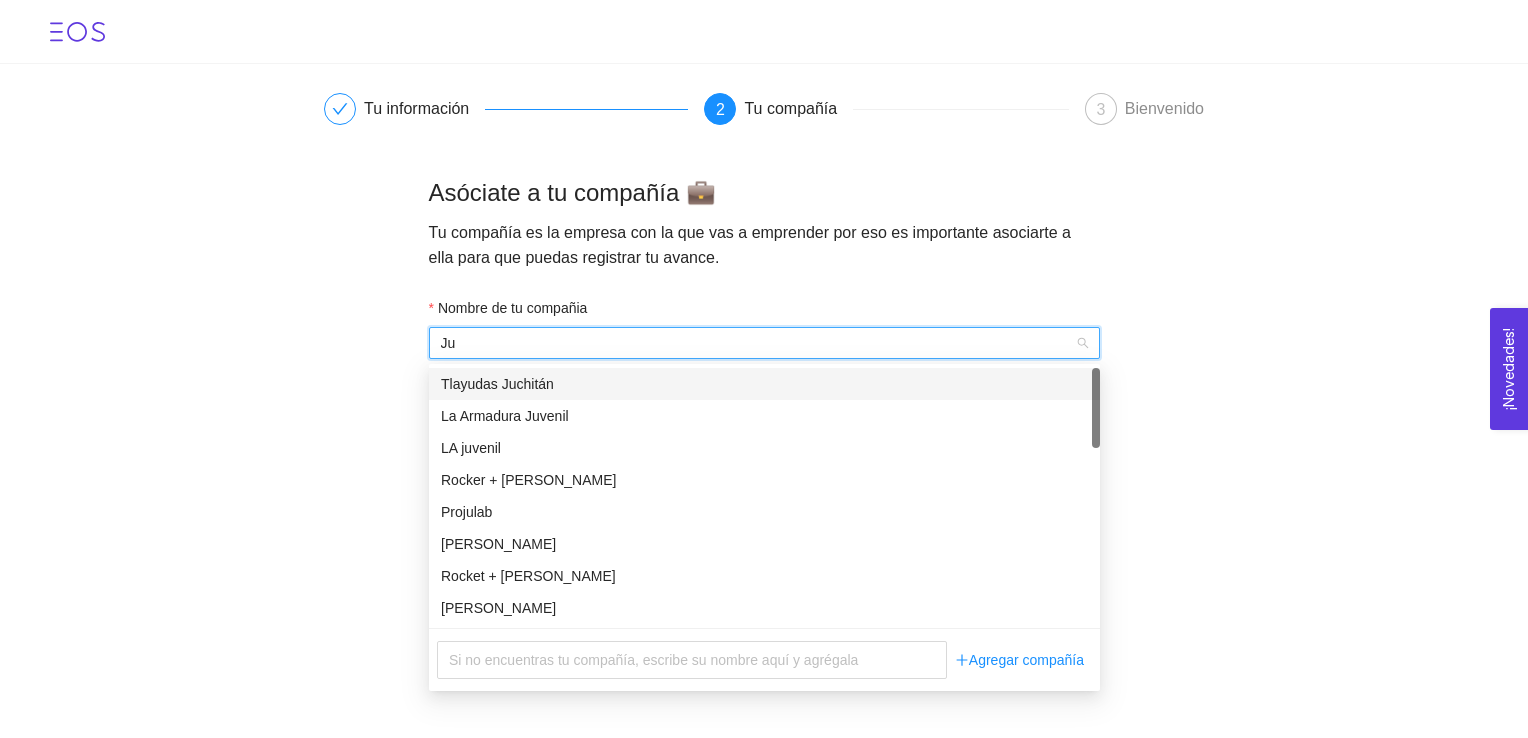 type on "Ju'" 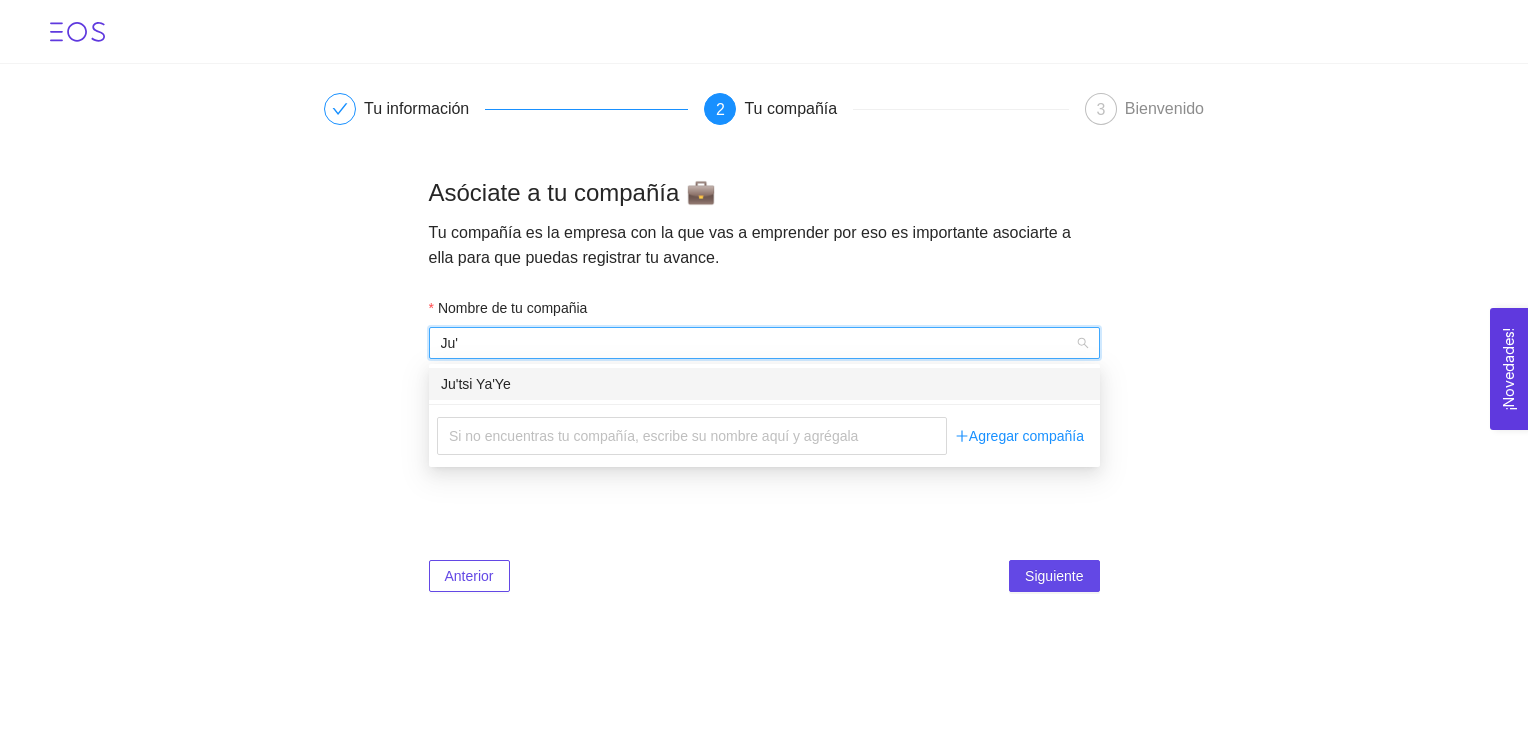 click on "Ju'tsi Ya'Ye" at bounding box center [764, 384] 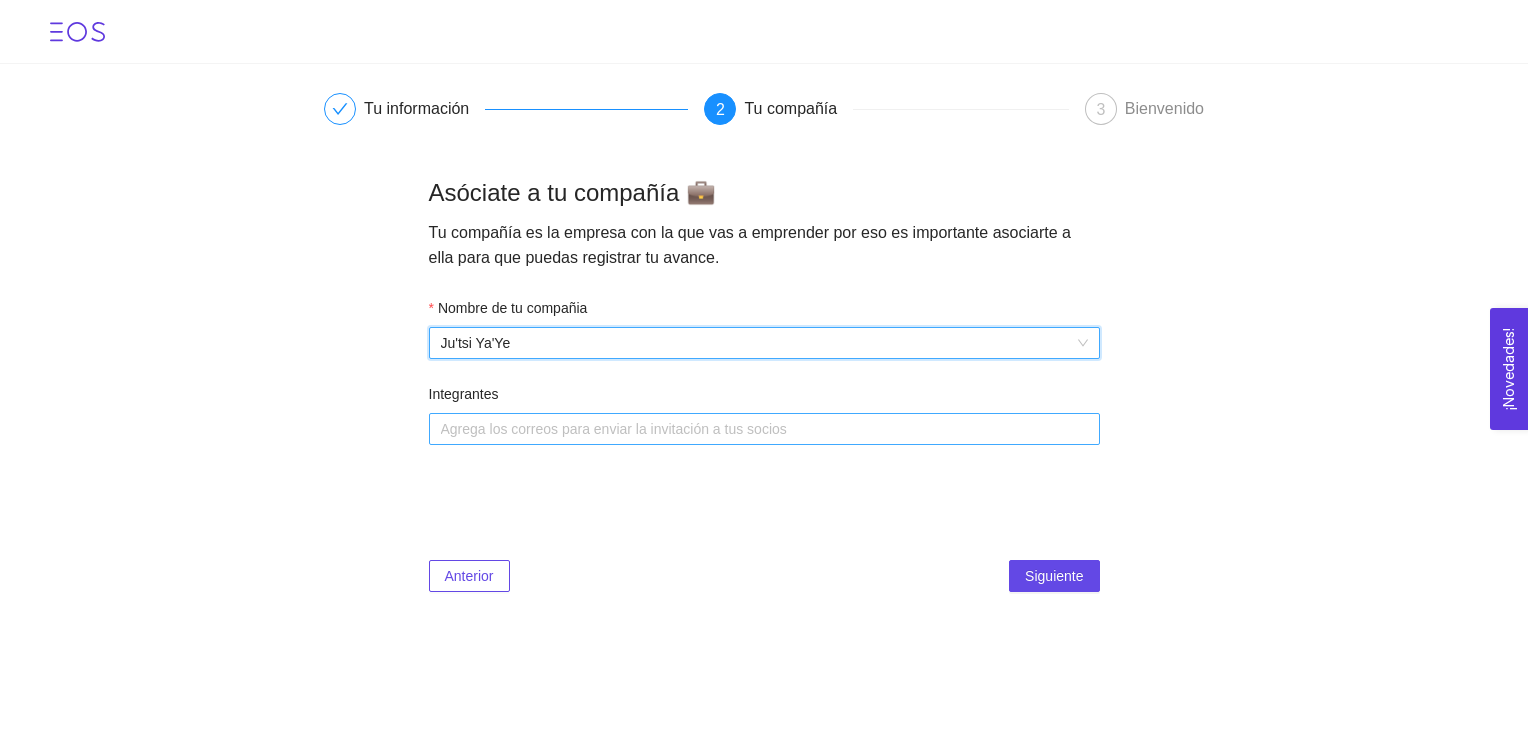 click at bounding box center [754, 429] 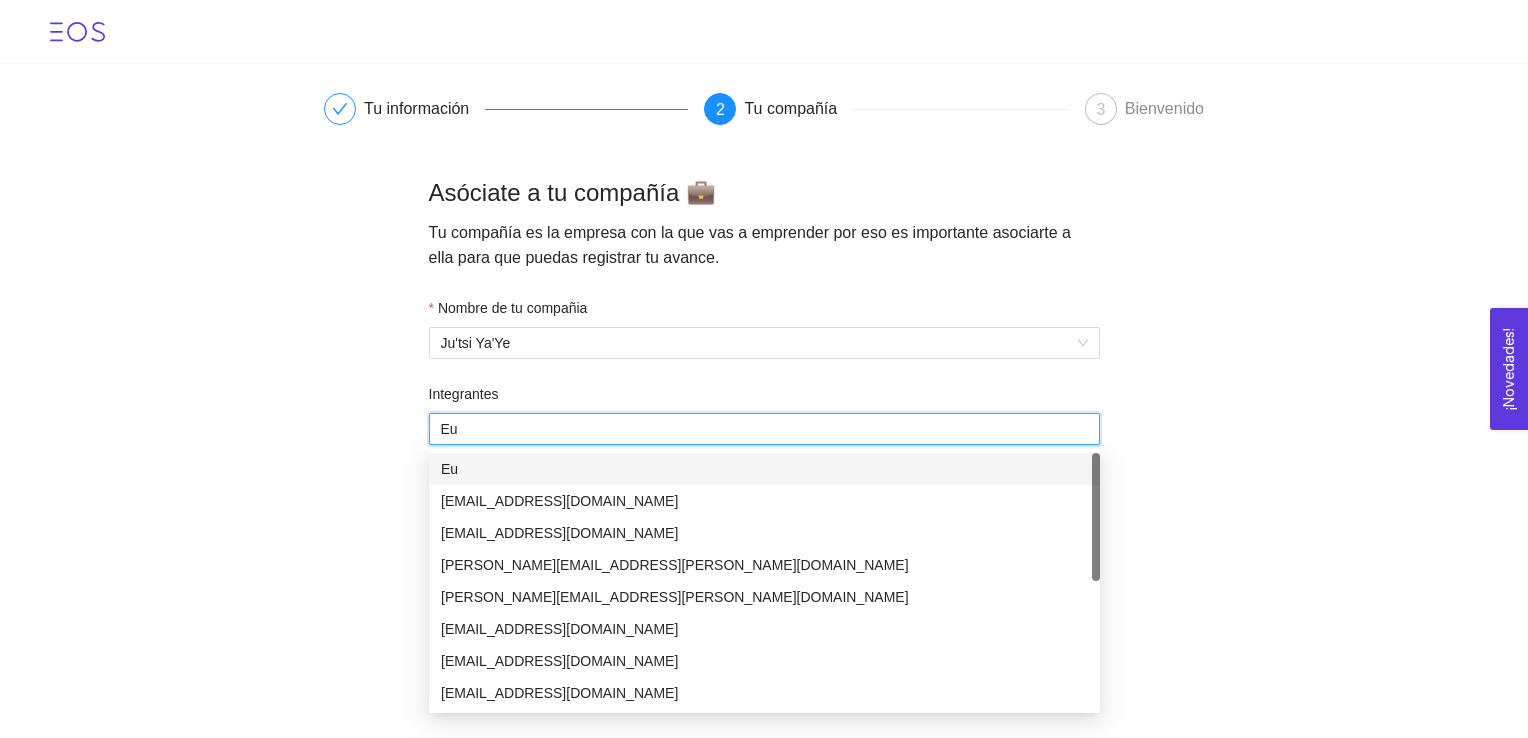 type on "E" 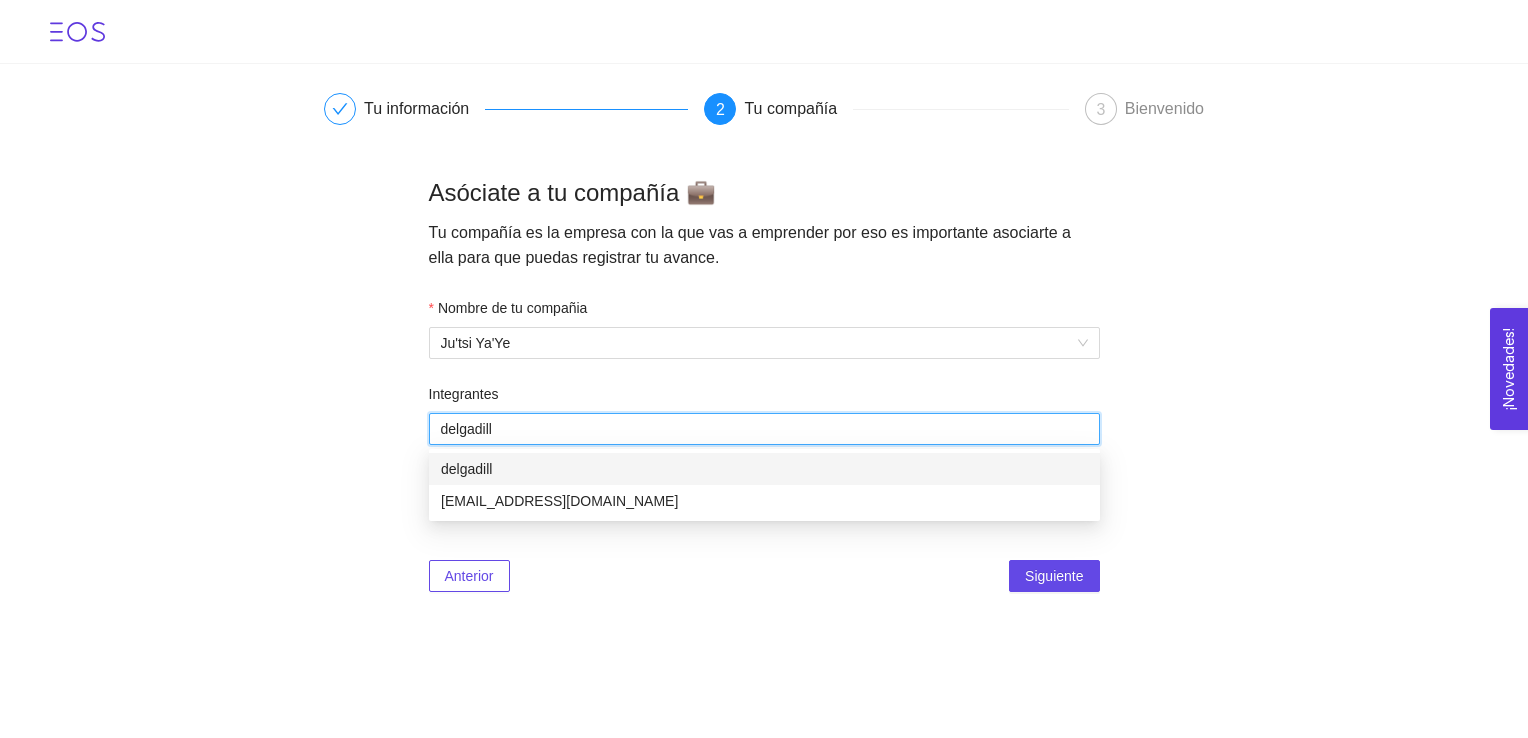 type on "[PERSON_NAME]" 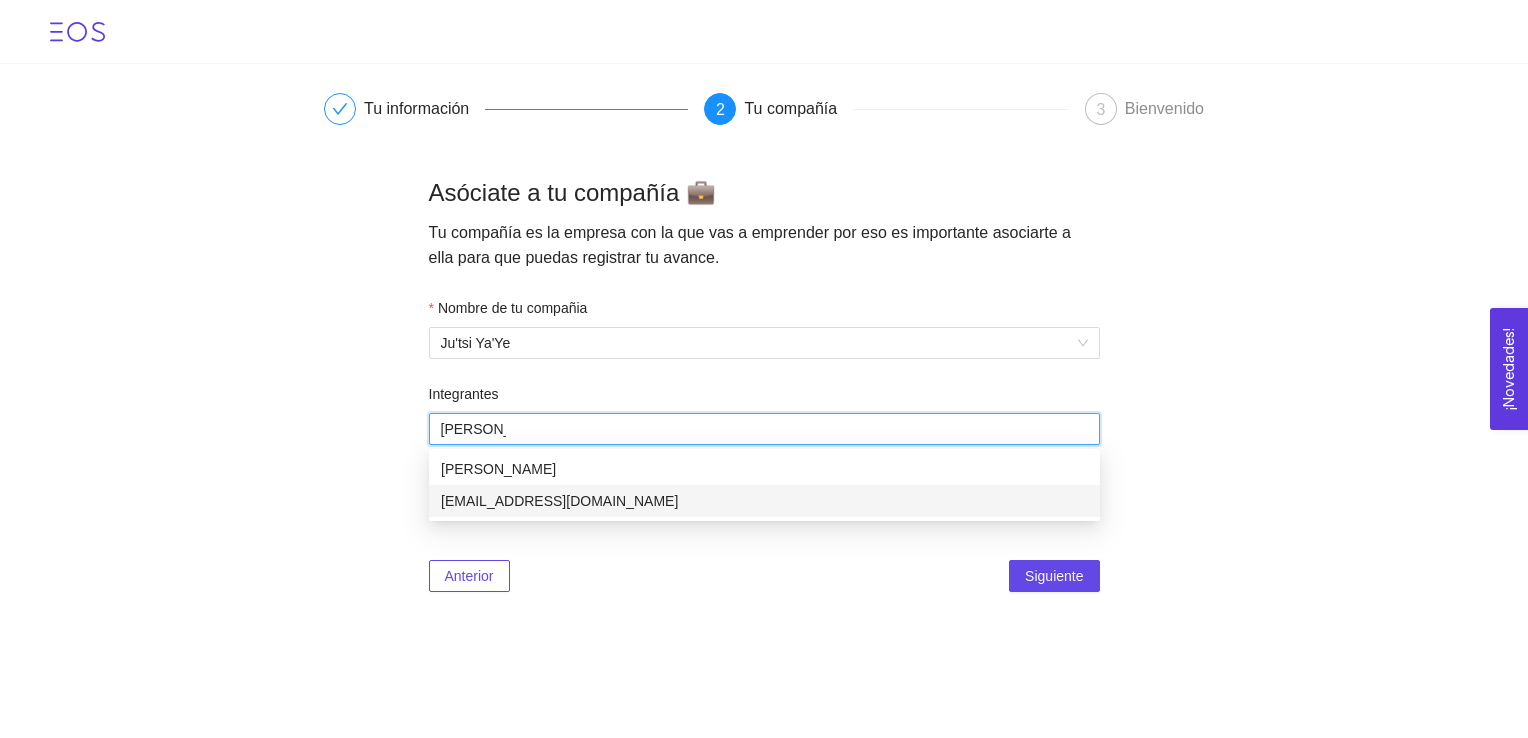 click on "[EMAIL_ADDRESS][DOMAIN_NAME]" at bounding box center [764, 501] 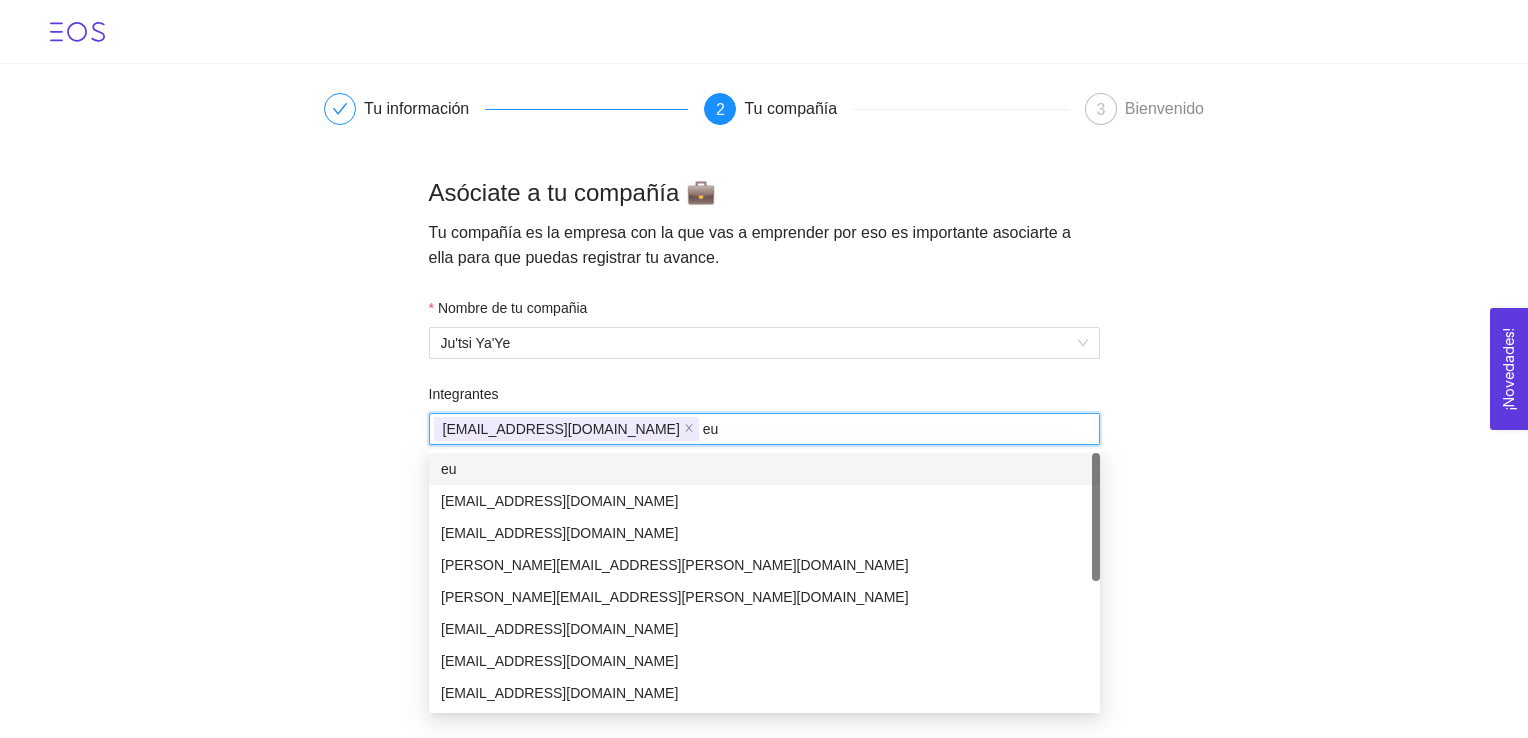 type on "e" 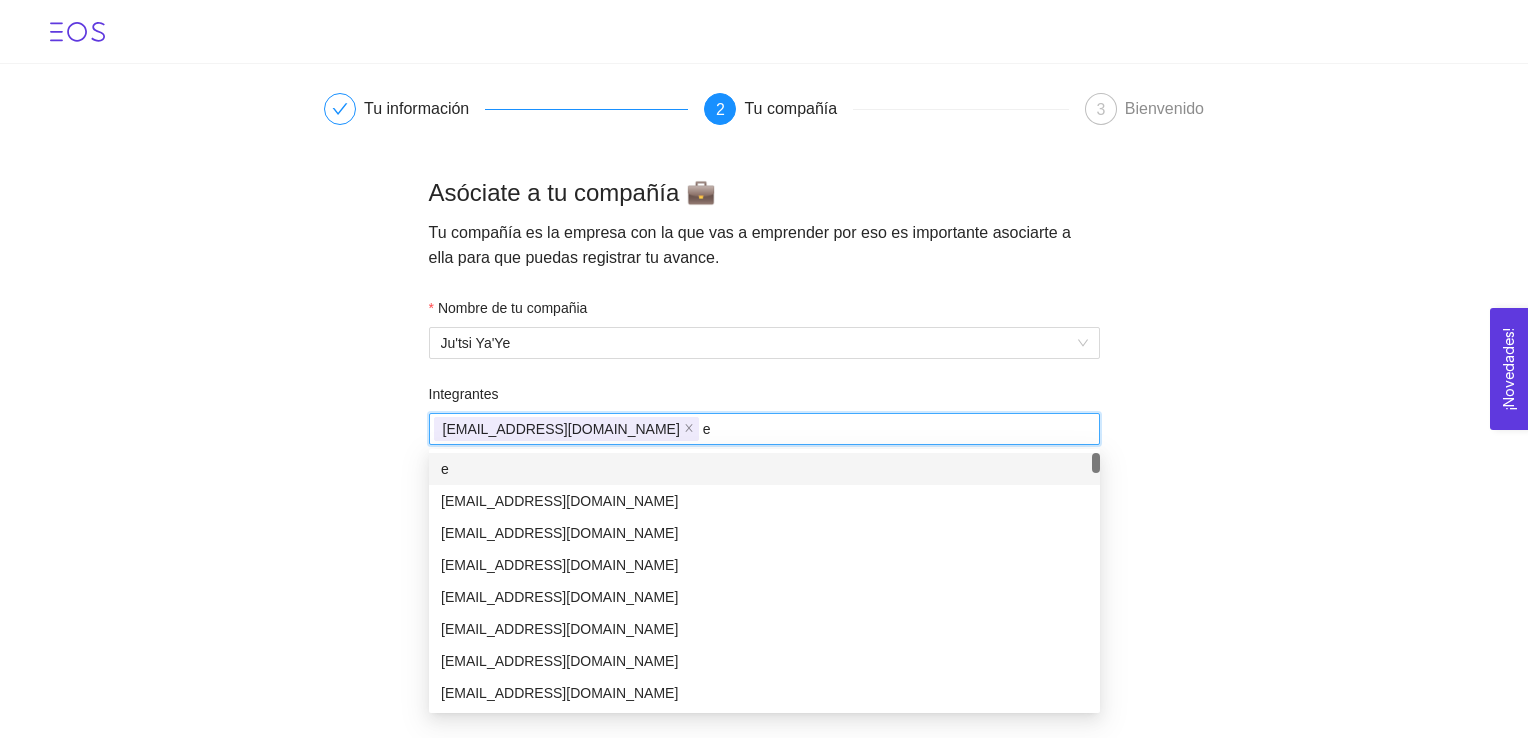 type 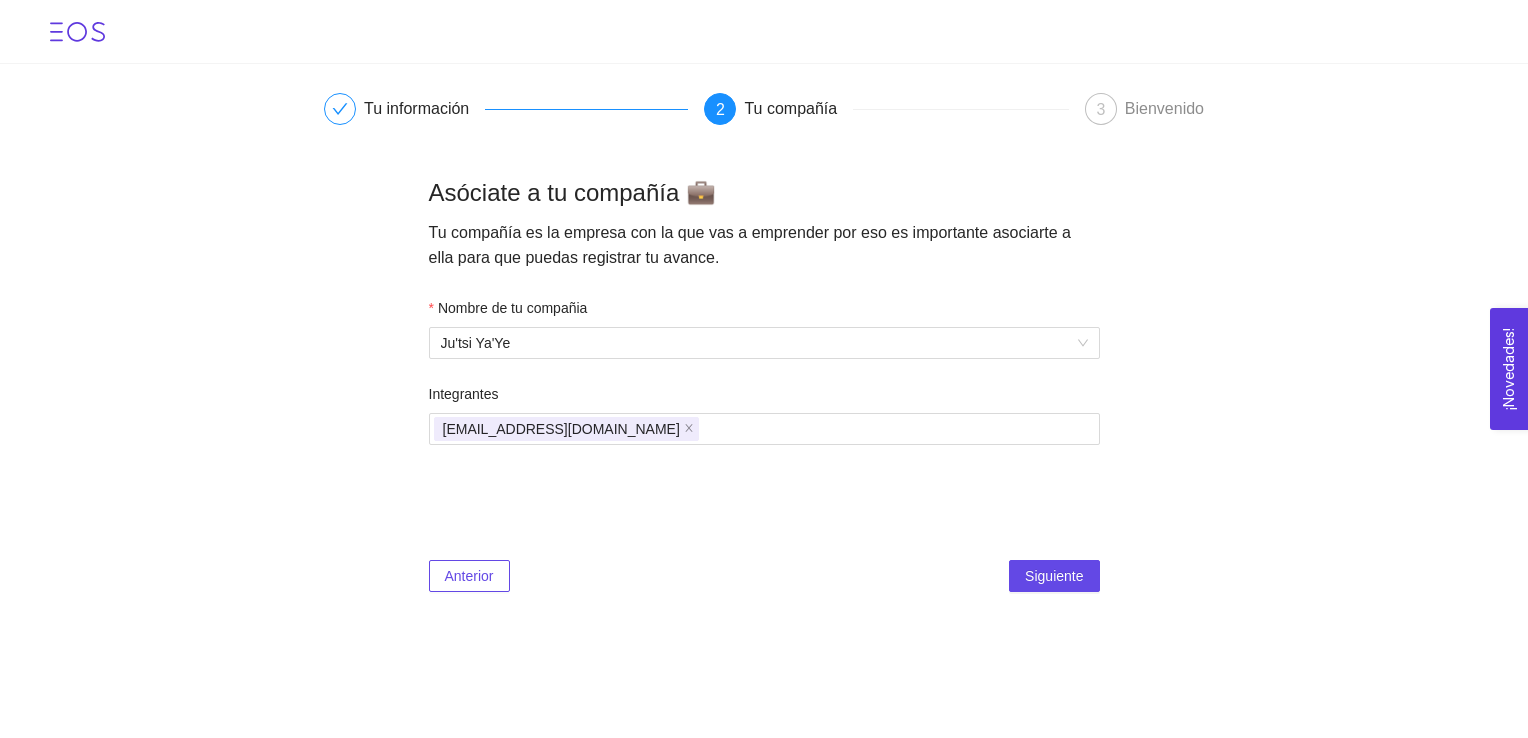 click on "Nombre de tu compañia Ju'tsi Ya'Ye Integrantes [EMAIL_ADDRESS][DOMAIN_NAME]" at bounding box center [764, 373] 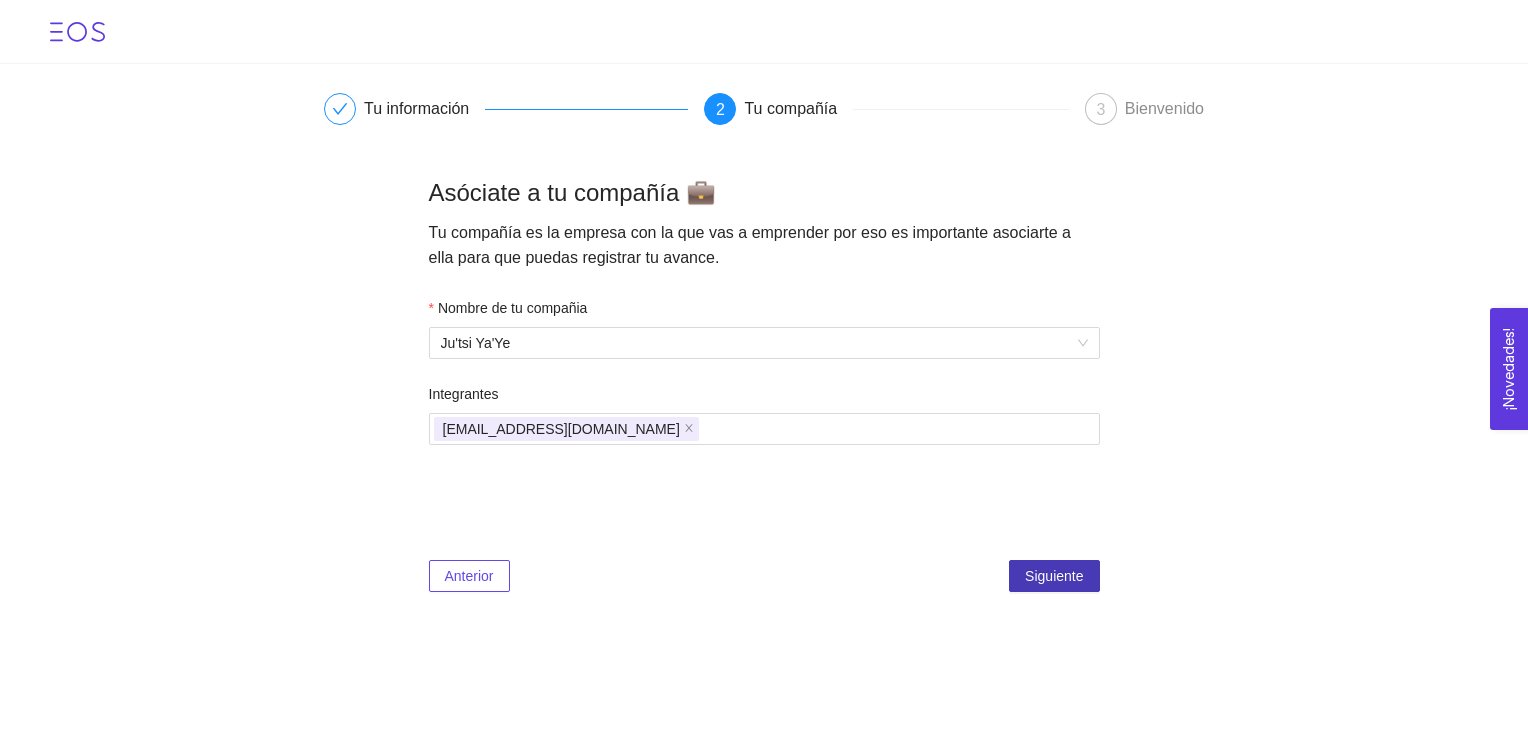 click on "Siguiente" at bounding box center [1054, 576] 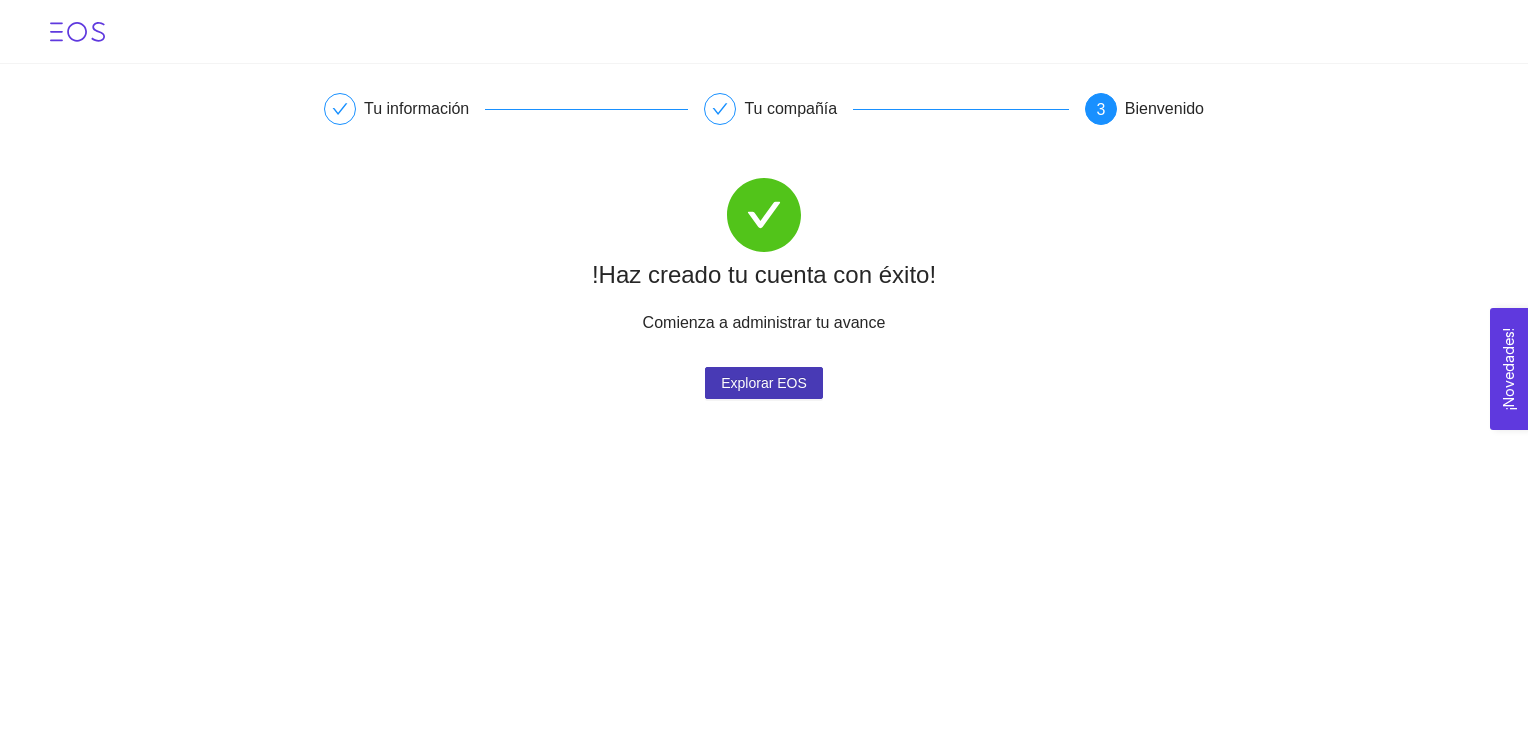 click on "Explorar EOS" at bounding box center (764, 383) 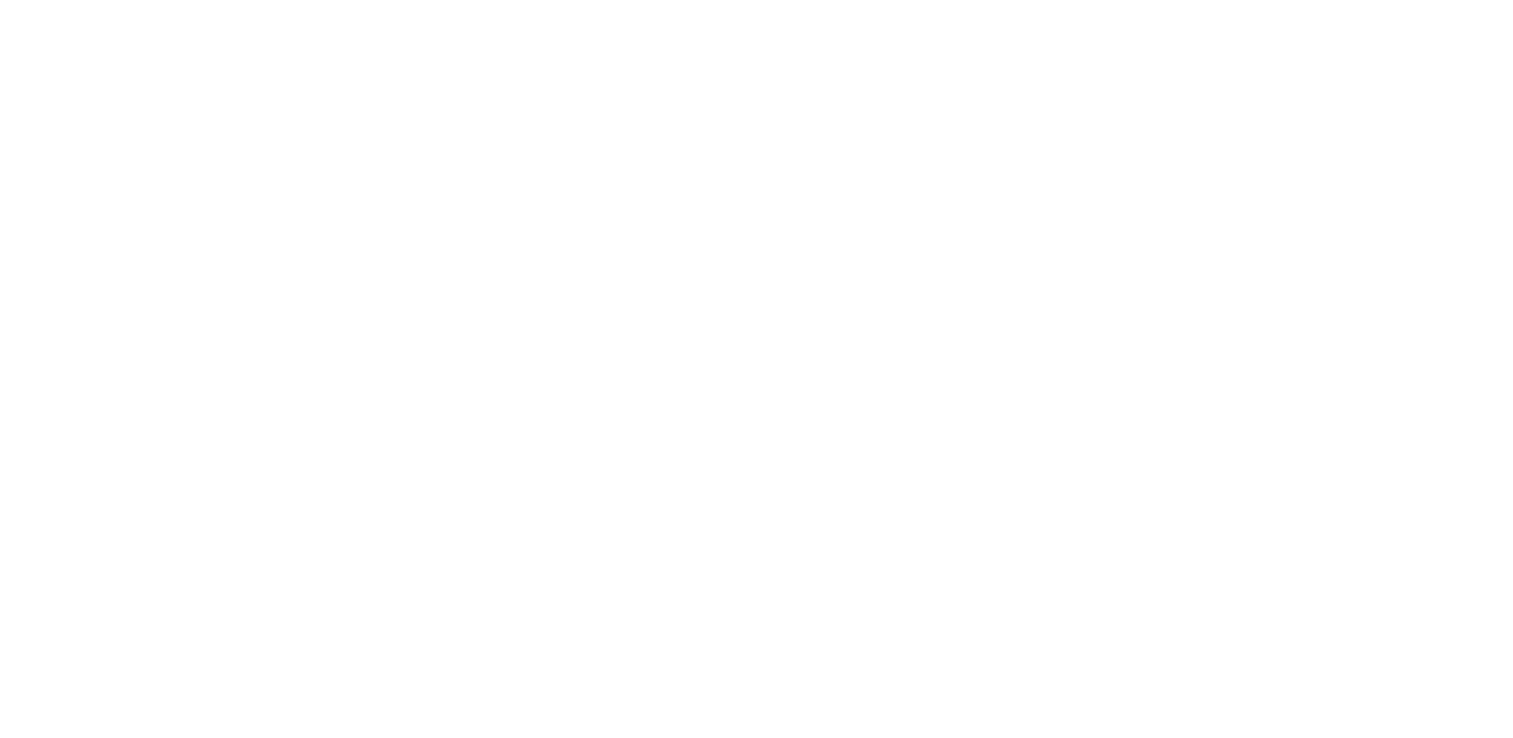 scroll, scrollTop: 0, scrollLeft: 0, axis: both 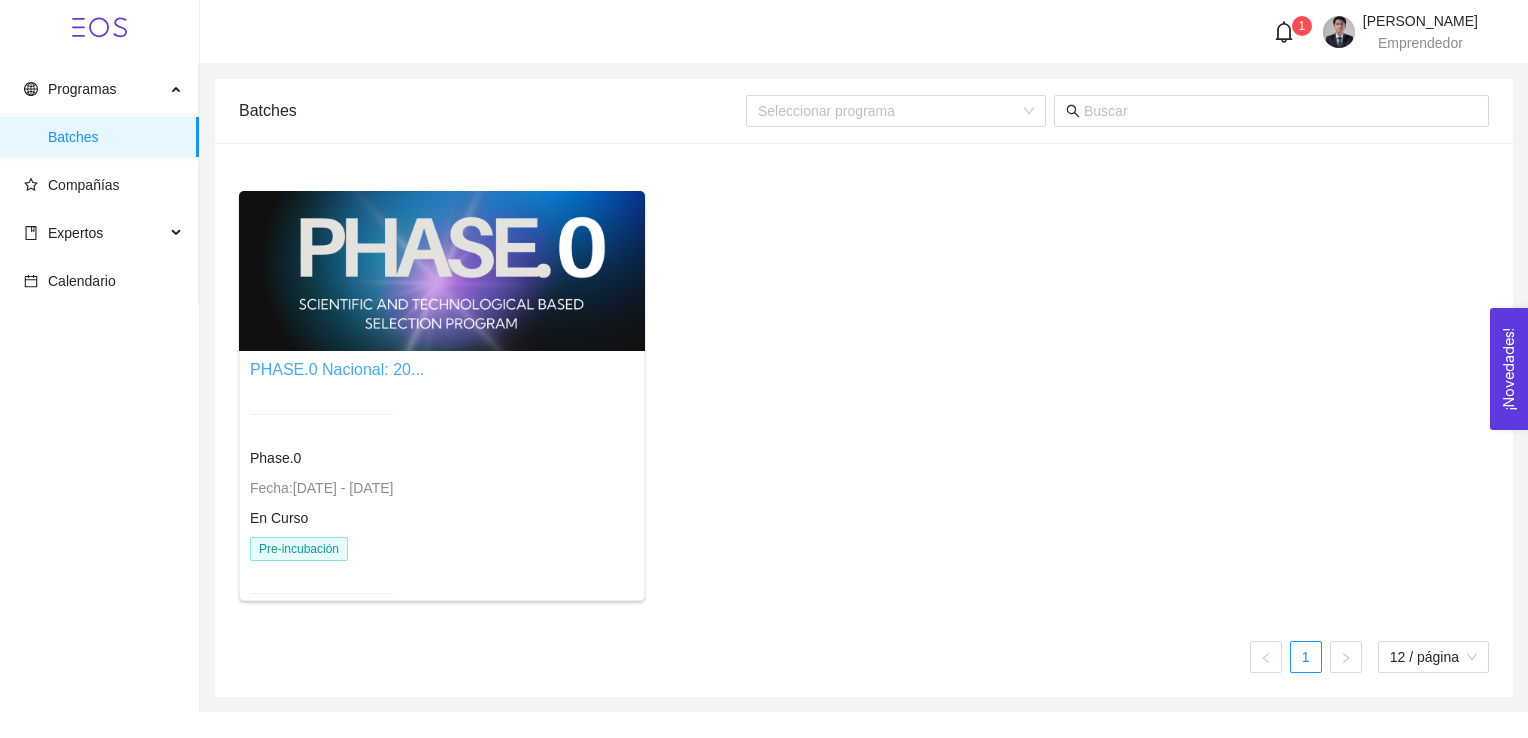 click on "PHASE.0 Nacional: 20..." at bounding box center (337, 369) 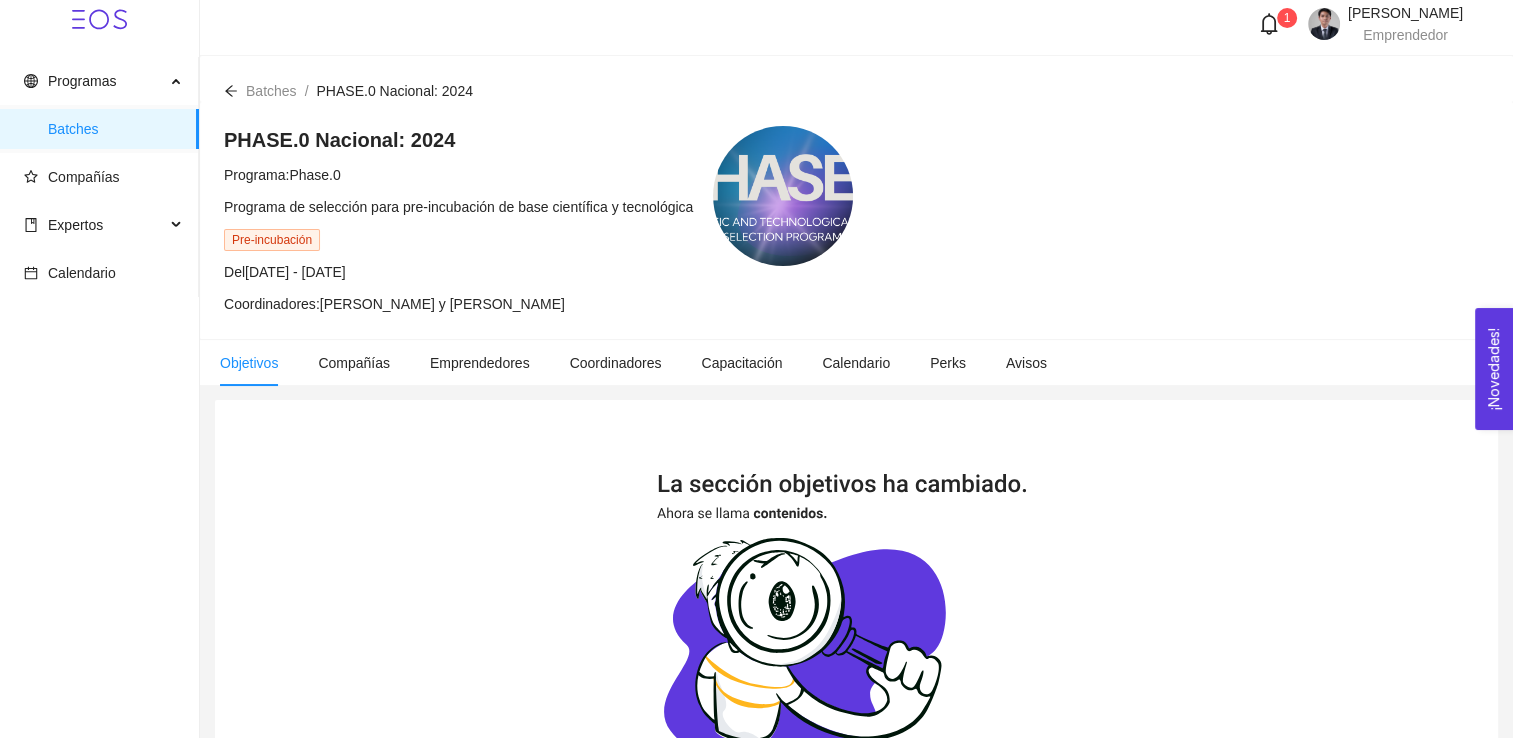 scroll, scrollTop: 0, scrollLeft: 0, axis: both 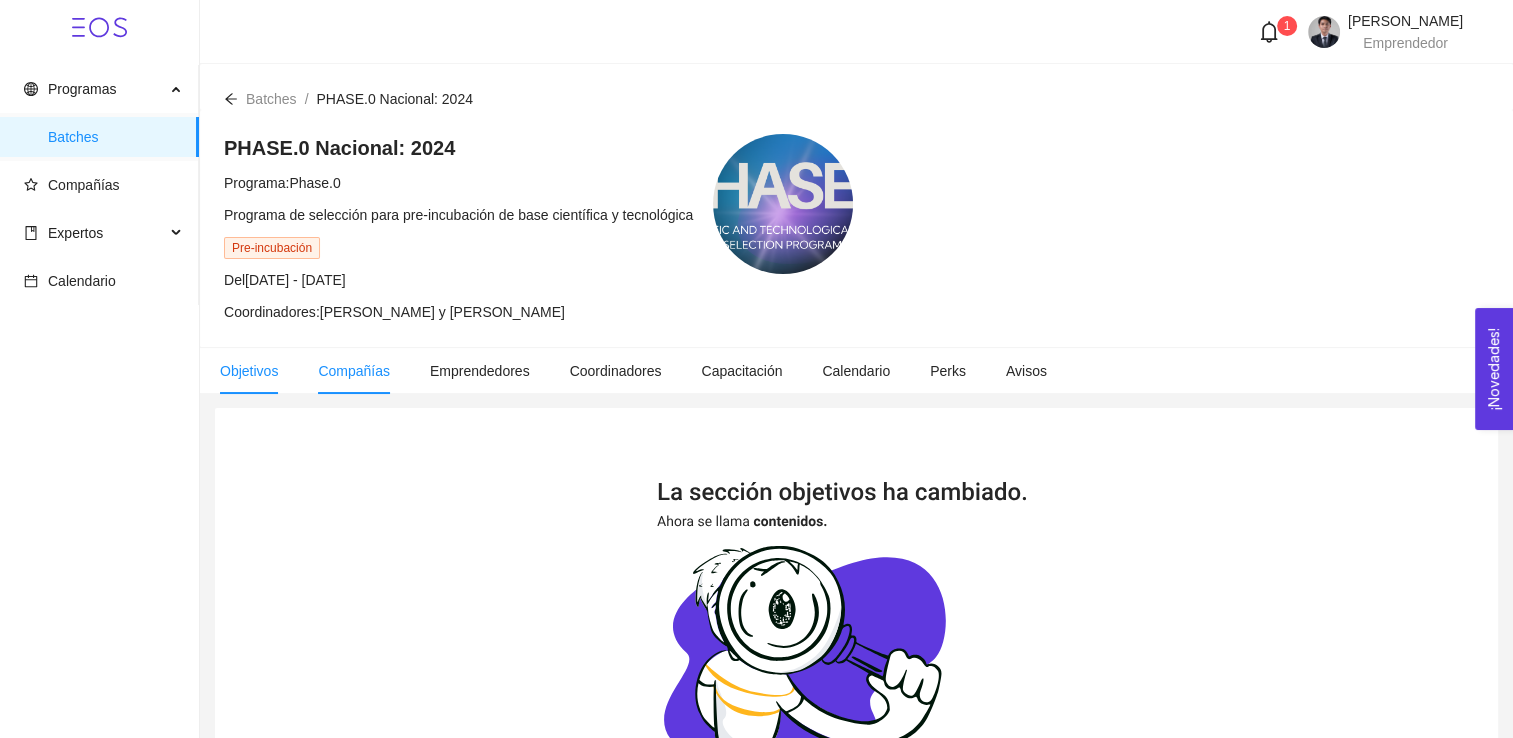click on "Compañías" at bounding box center [354, 371] 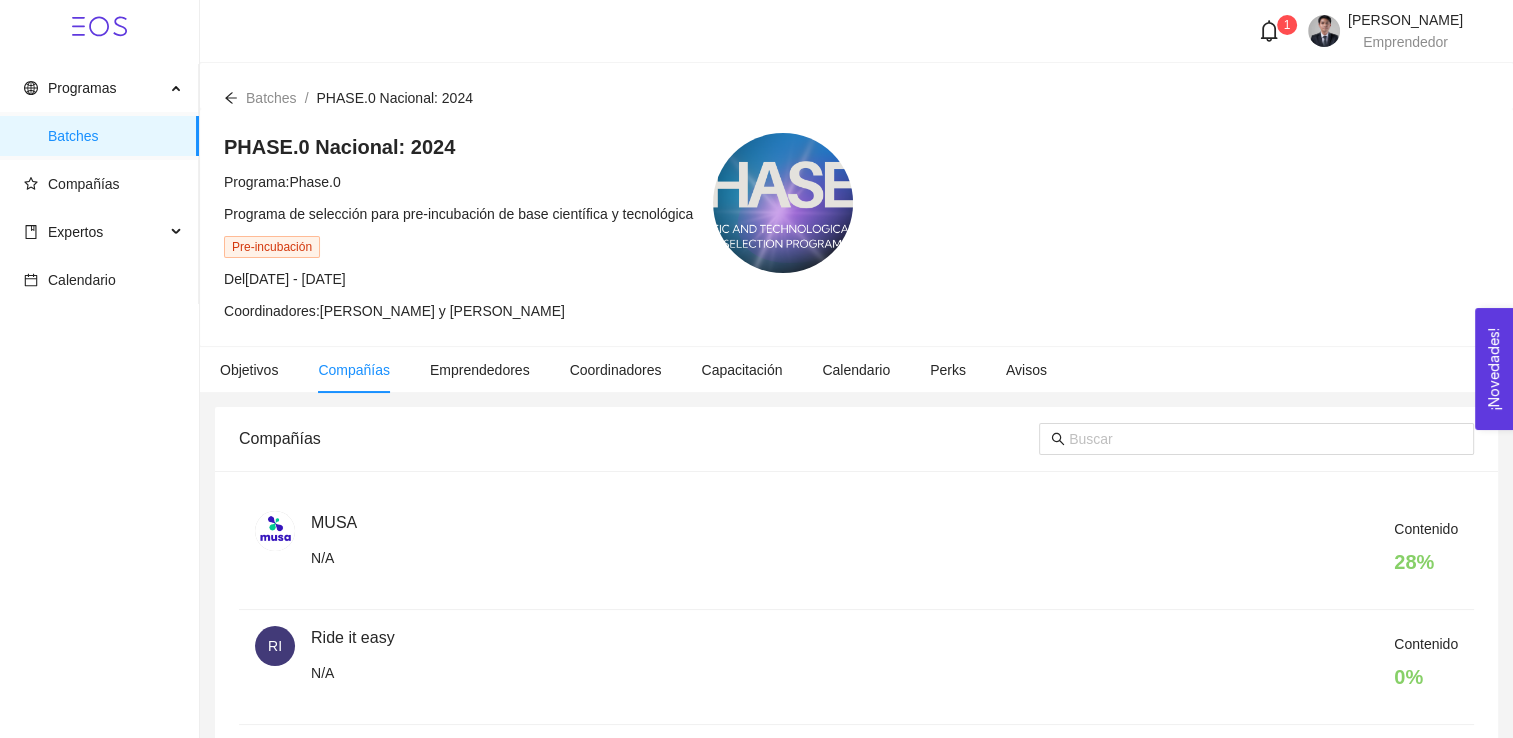 scroll, scrollTop: 0, scrollLeft: 0, axis: both 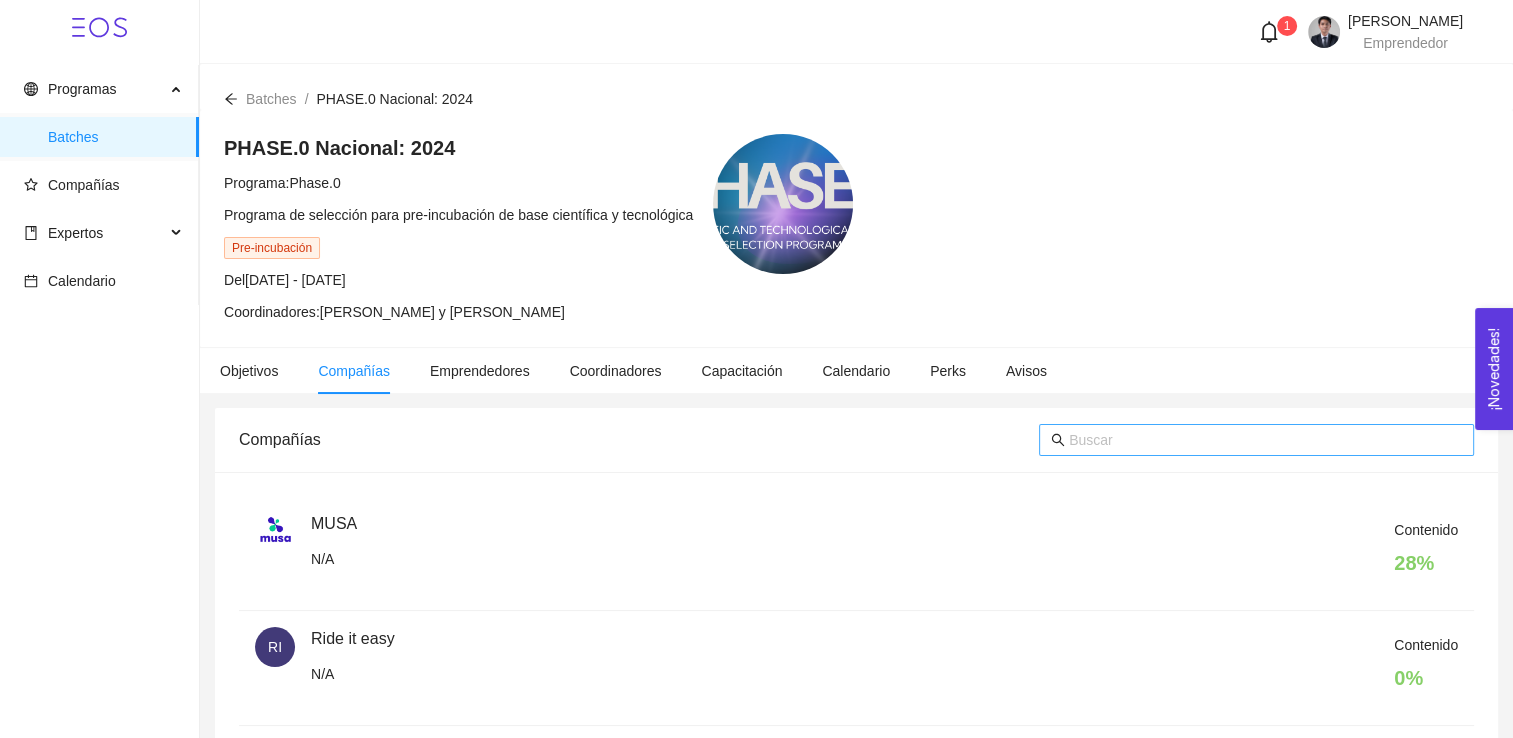 click at bounding box center (1265, 440) 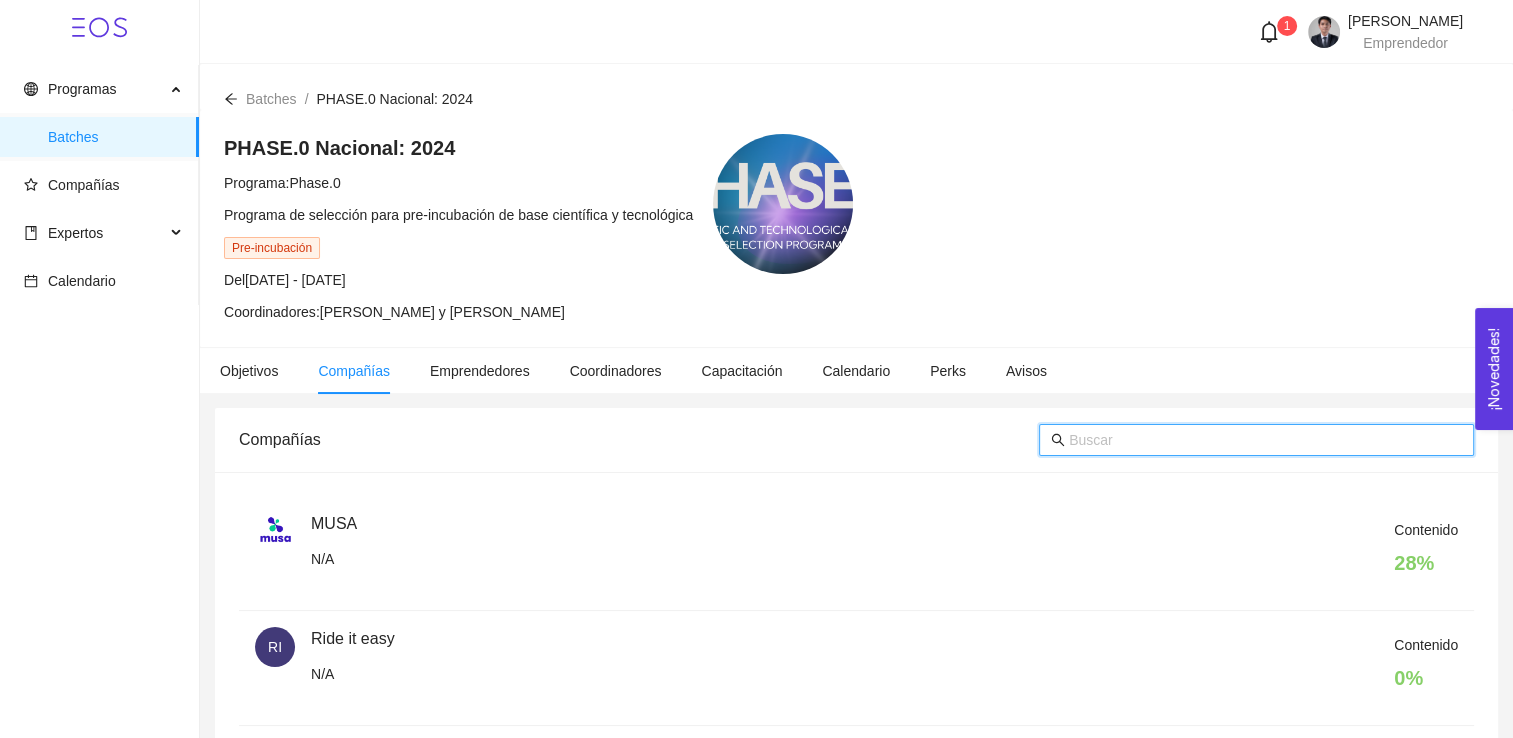 type on "Y" 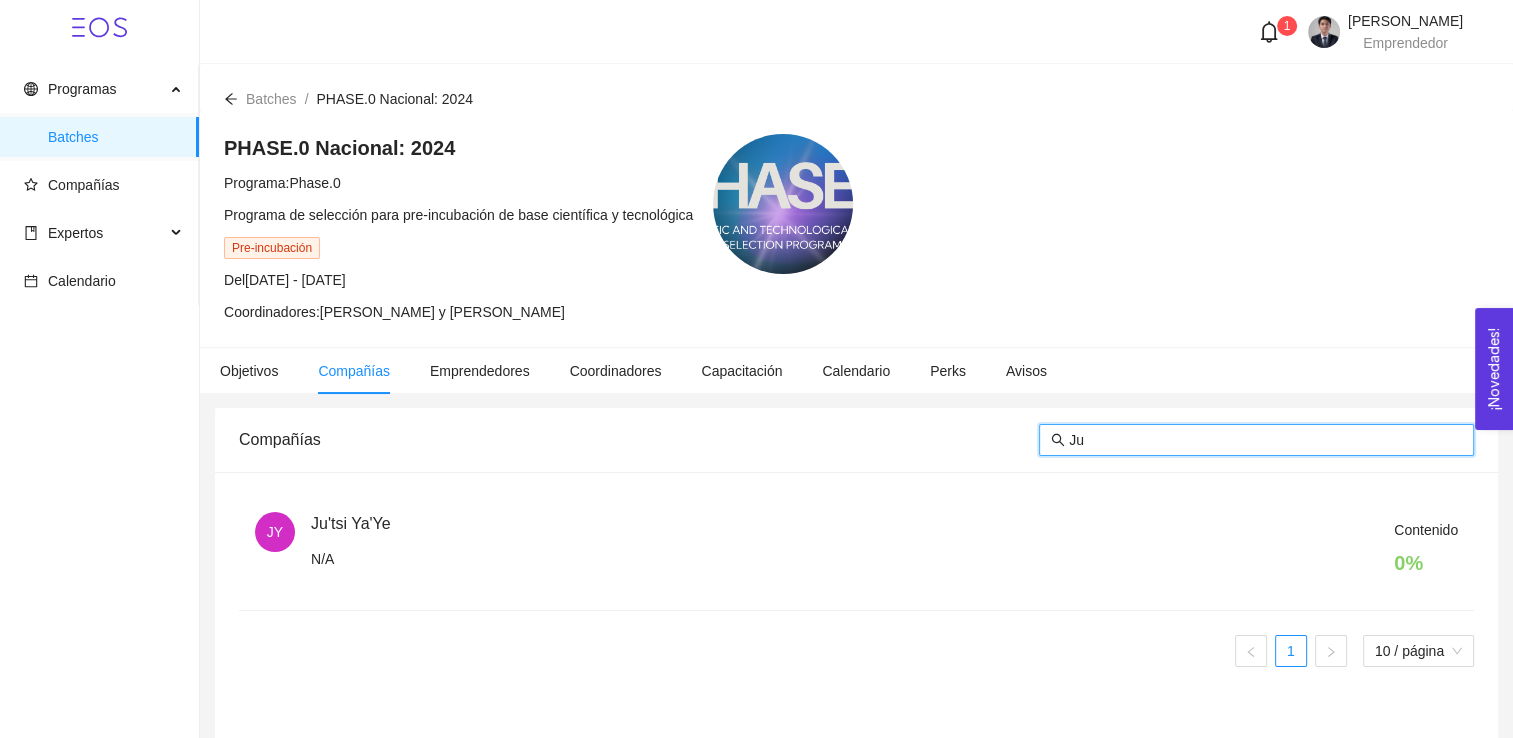 type on "Ju" 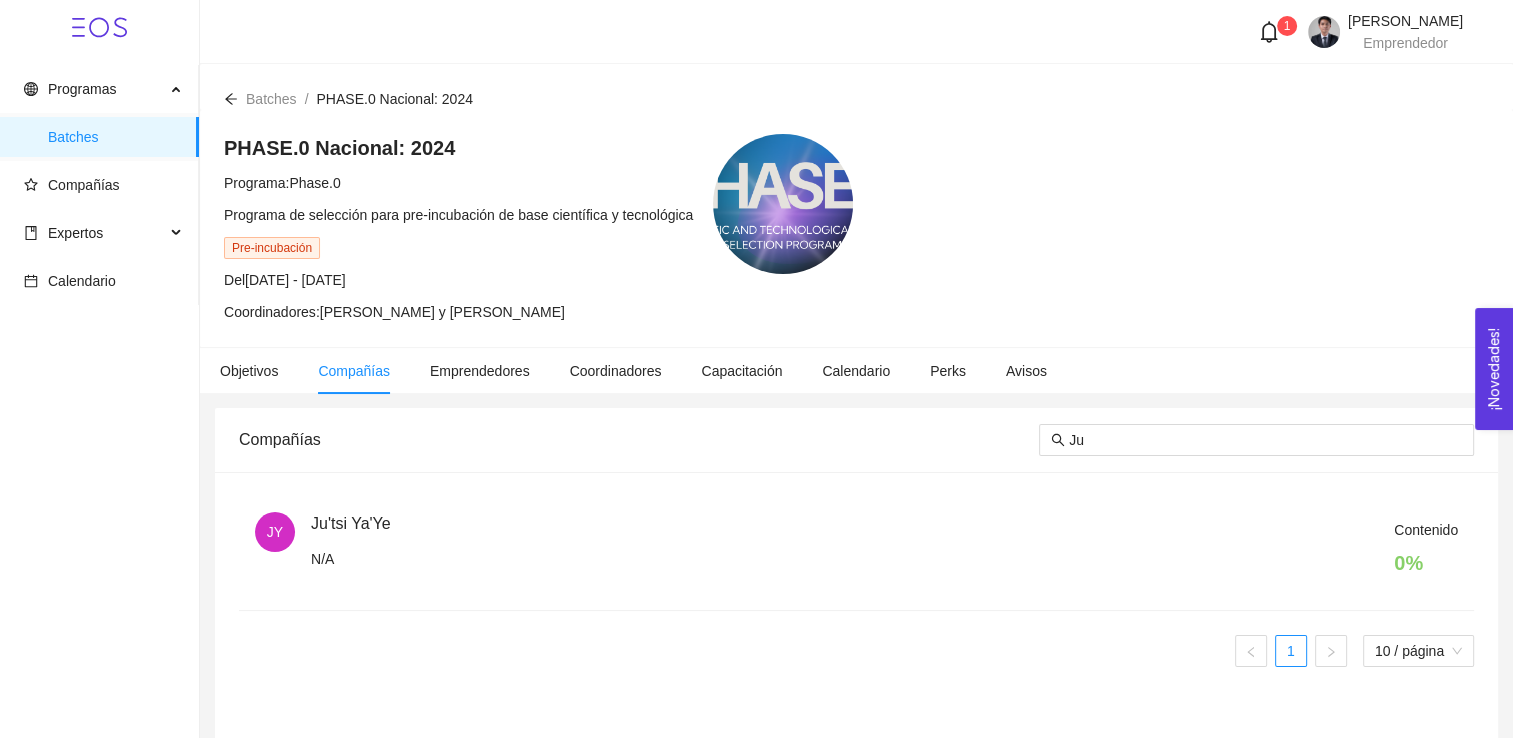 click on "Contenido 0  %" at bounding box center (884, 553) 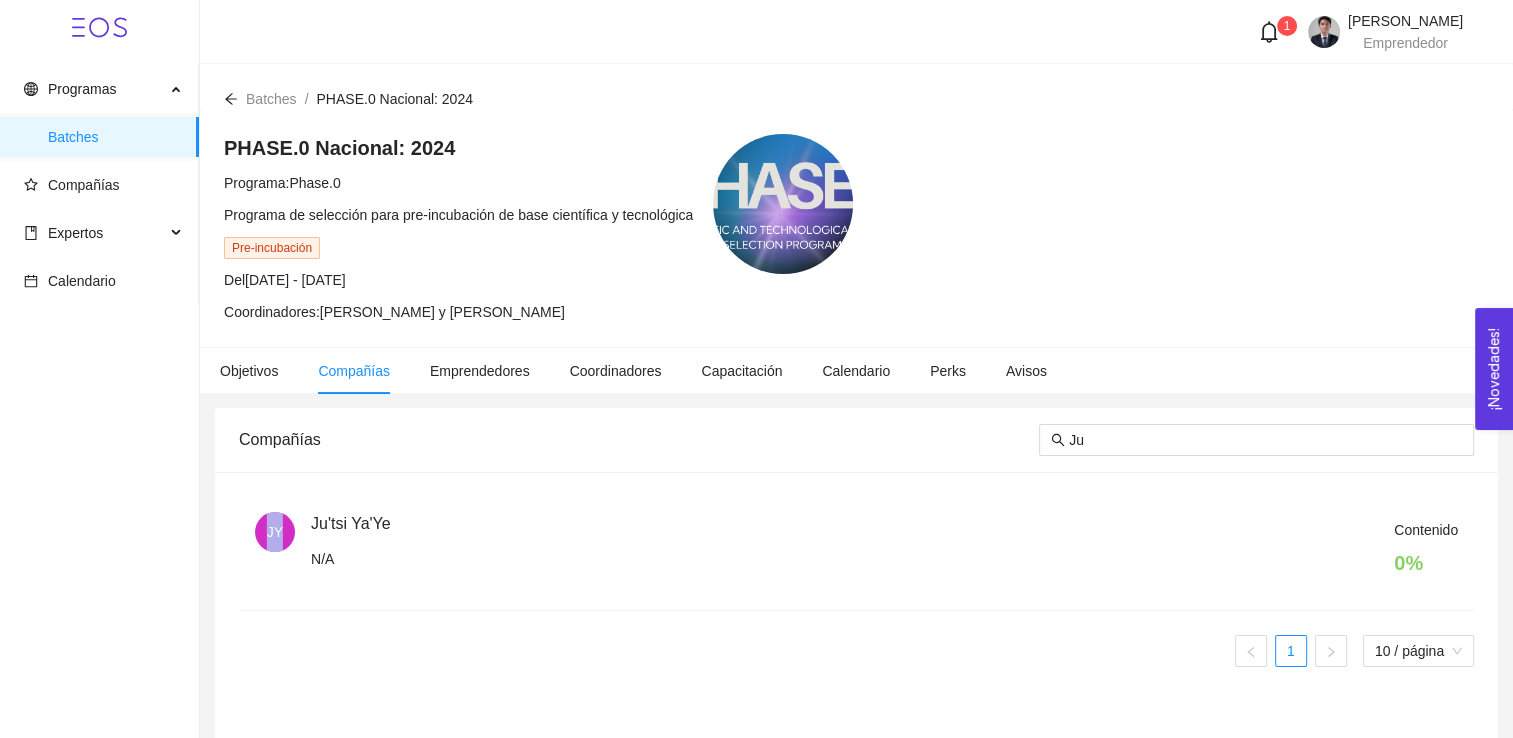 click on "JY" at bounding box center (275, 532) 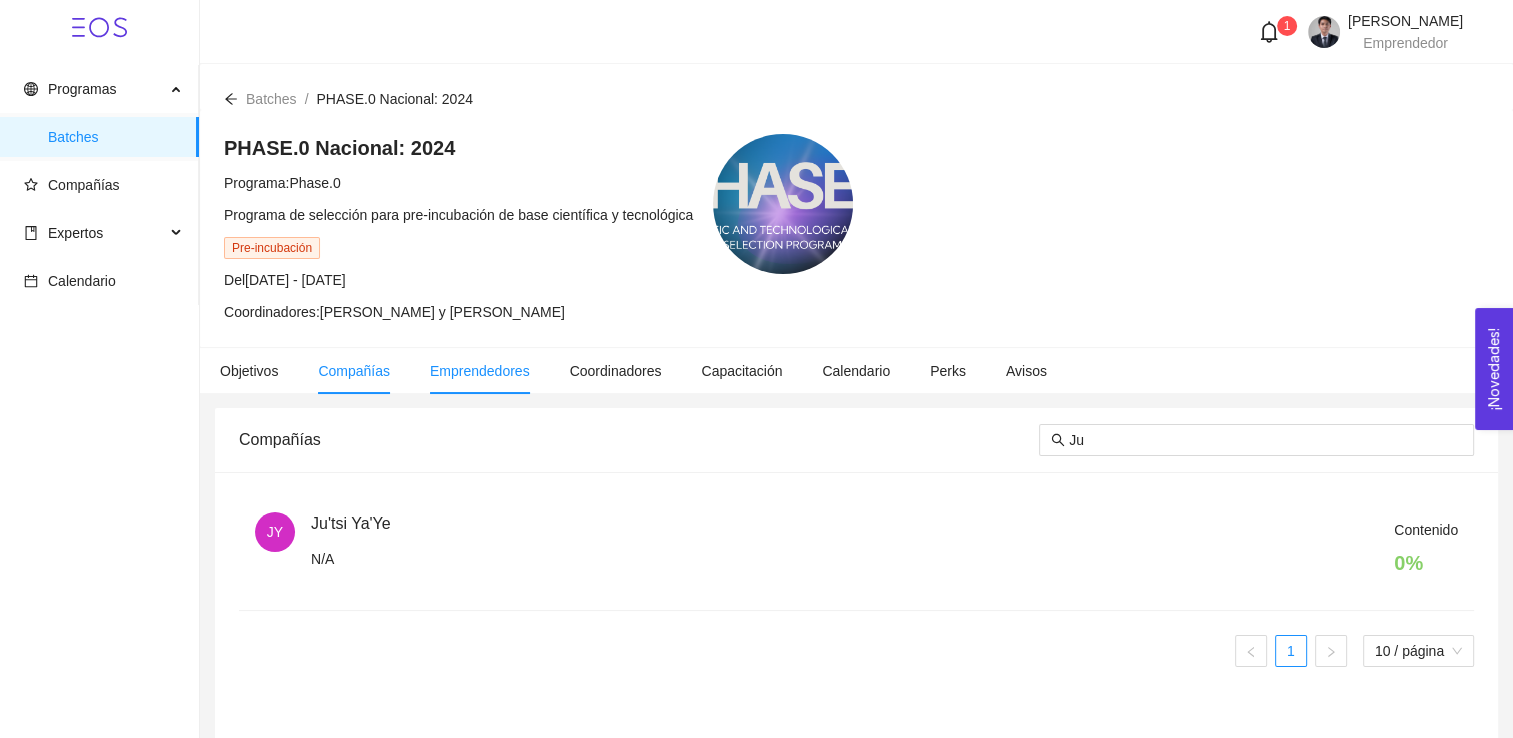 drag, startPoint x: 265, startPoint y: 535, endPoint x: 475, endPoint y: 380, distance: 261.00766 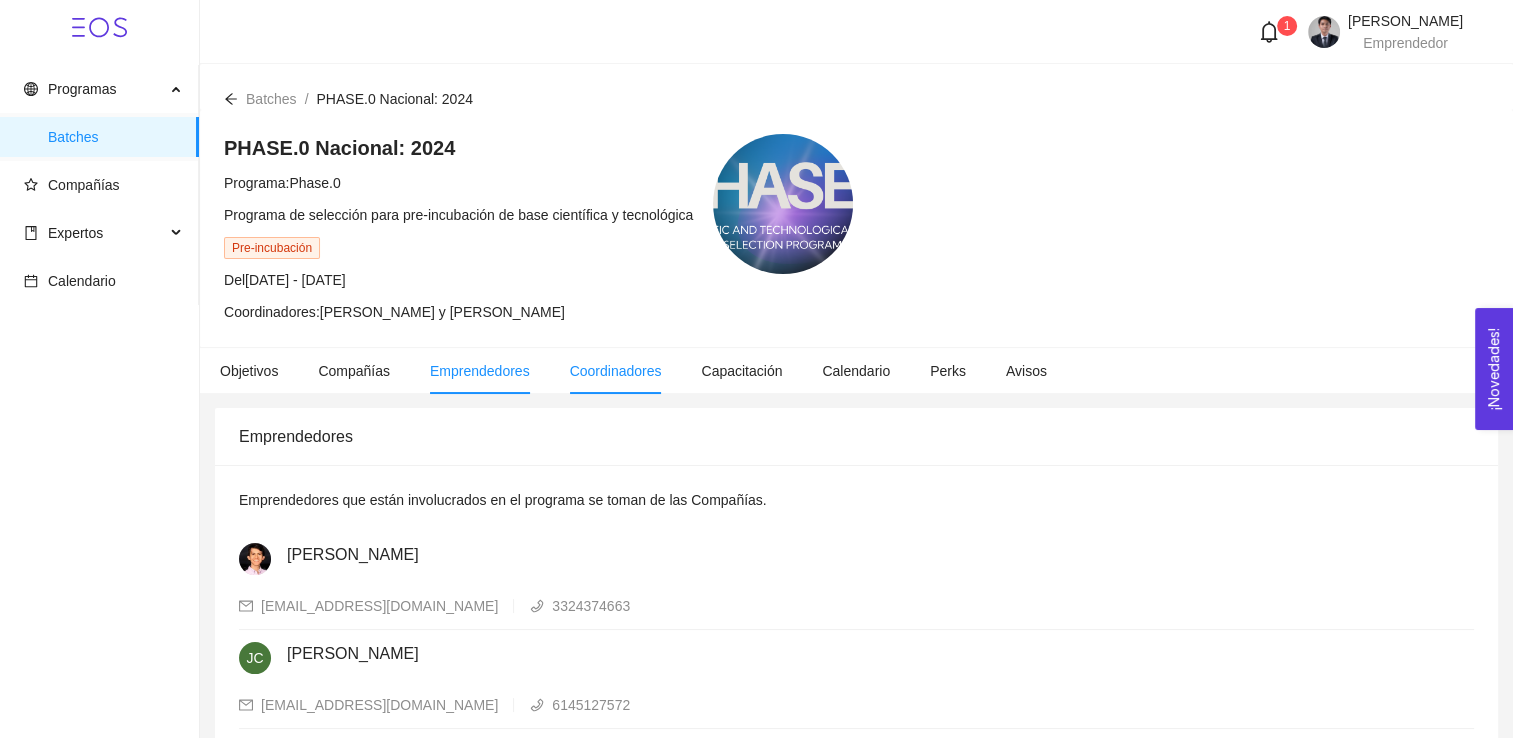scroll, scrollTop: 100, scrollLeft: 0, axis: vertical 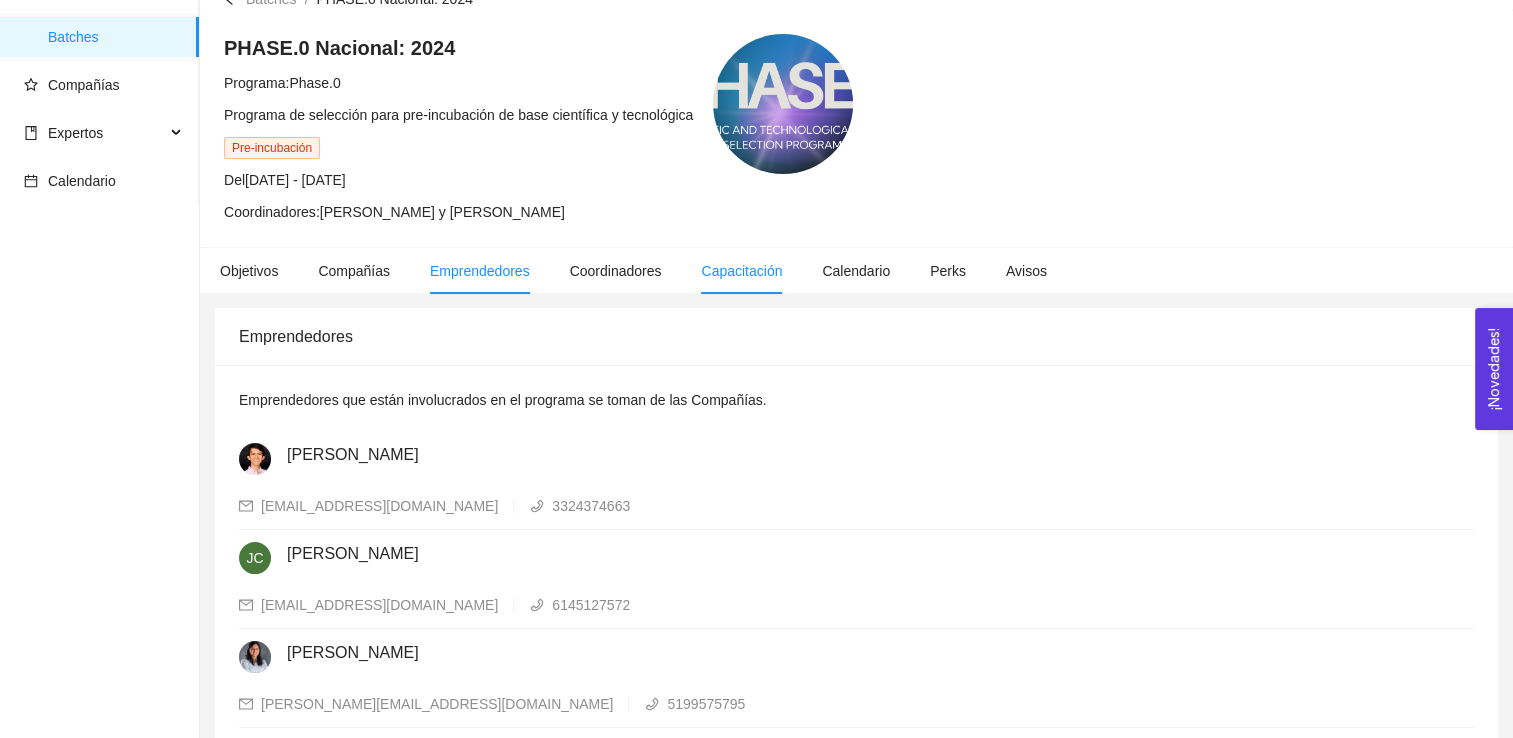 click on "Capacitación" at bounding box center (741, 271) 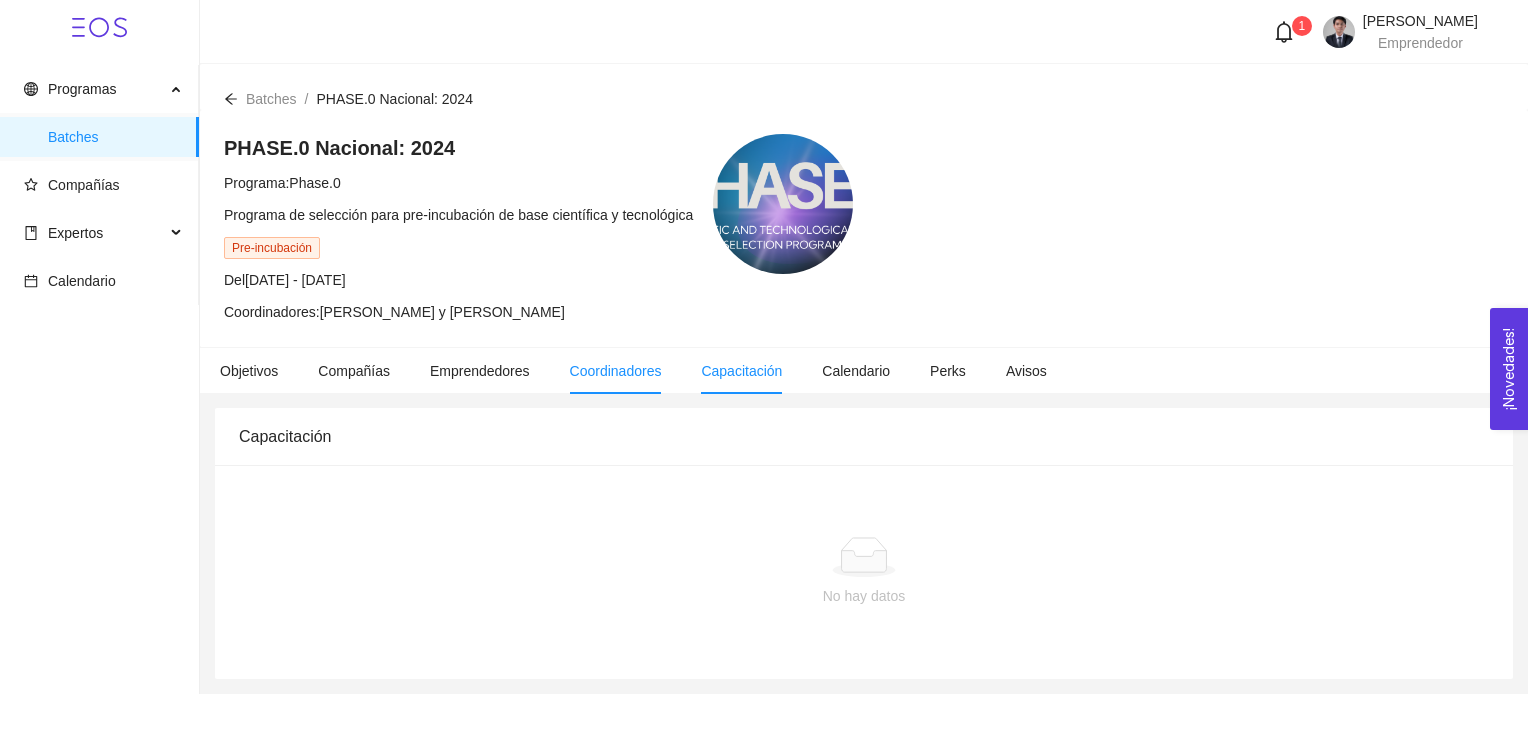 click on "Coordinadores" at bounding box center [616, 371] 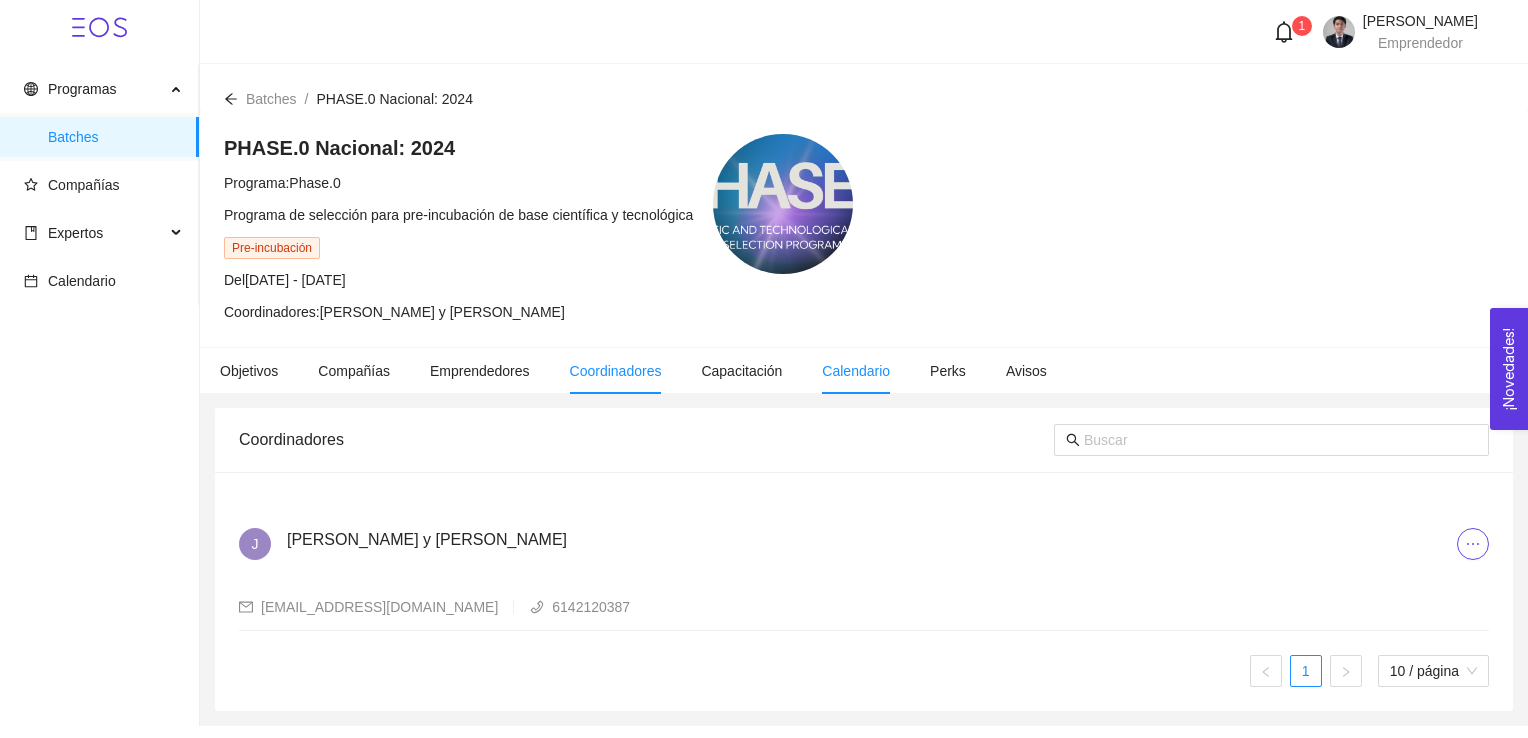 click on "Calendario" at bounding box center (856, 371) 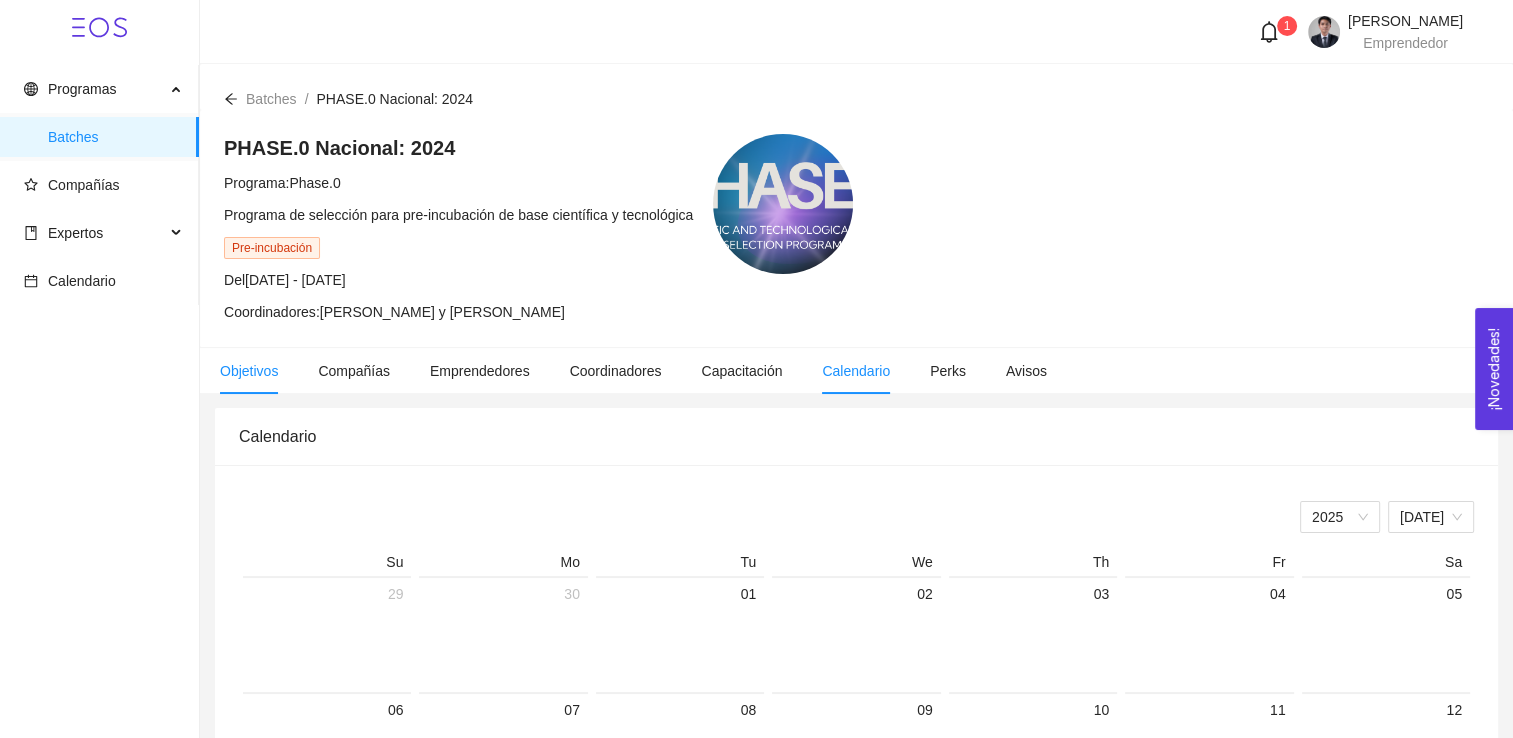 click on "Objetivos" at bounding box center [249, 371] 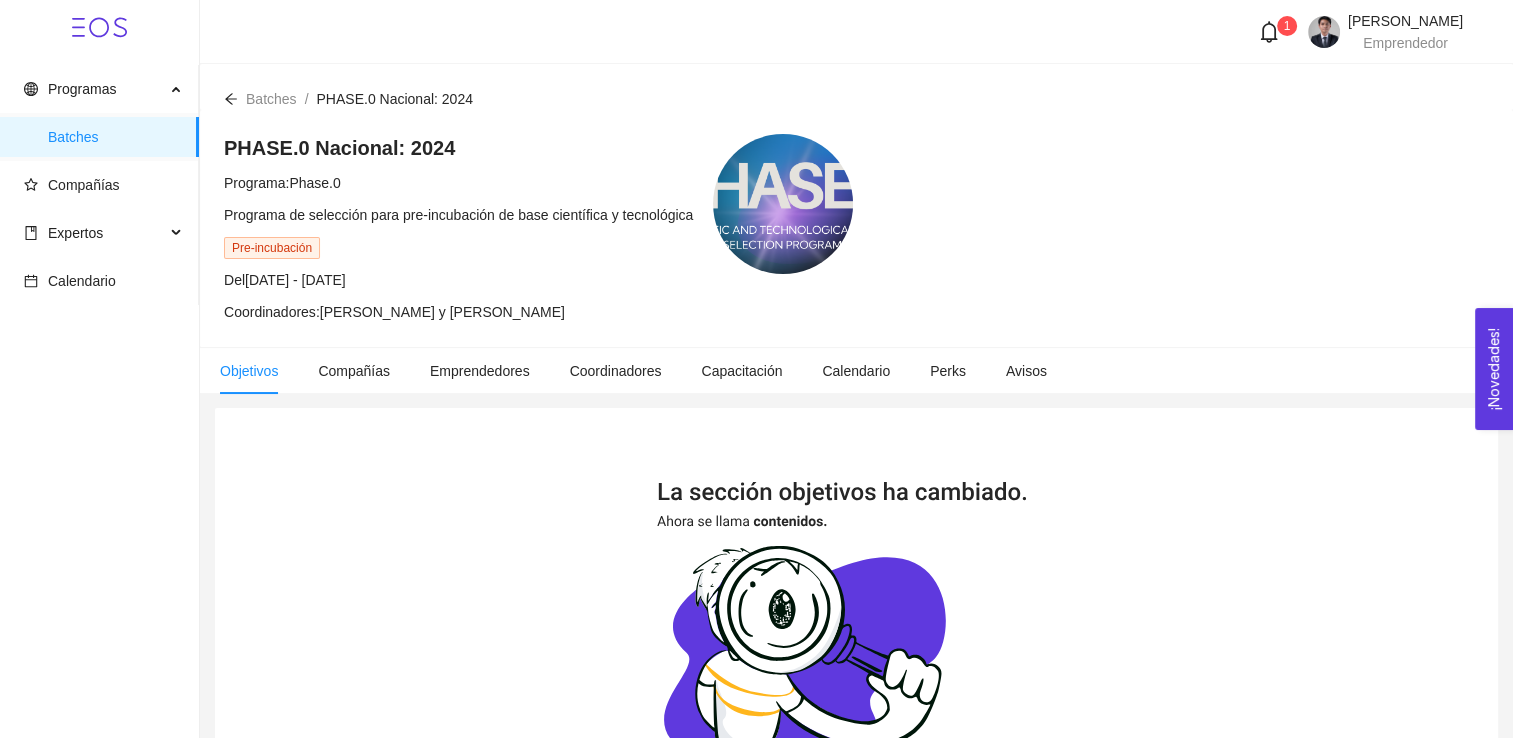 click 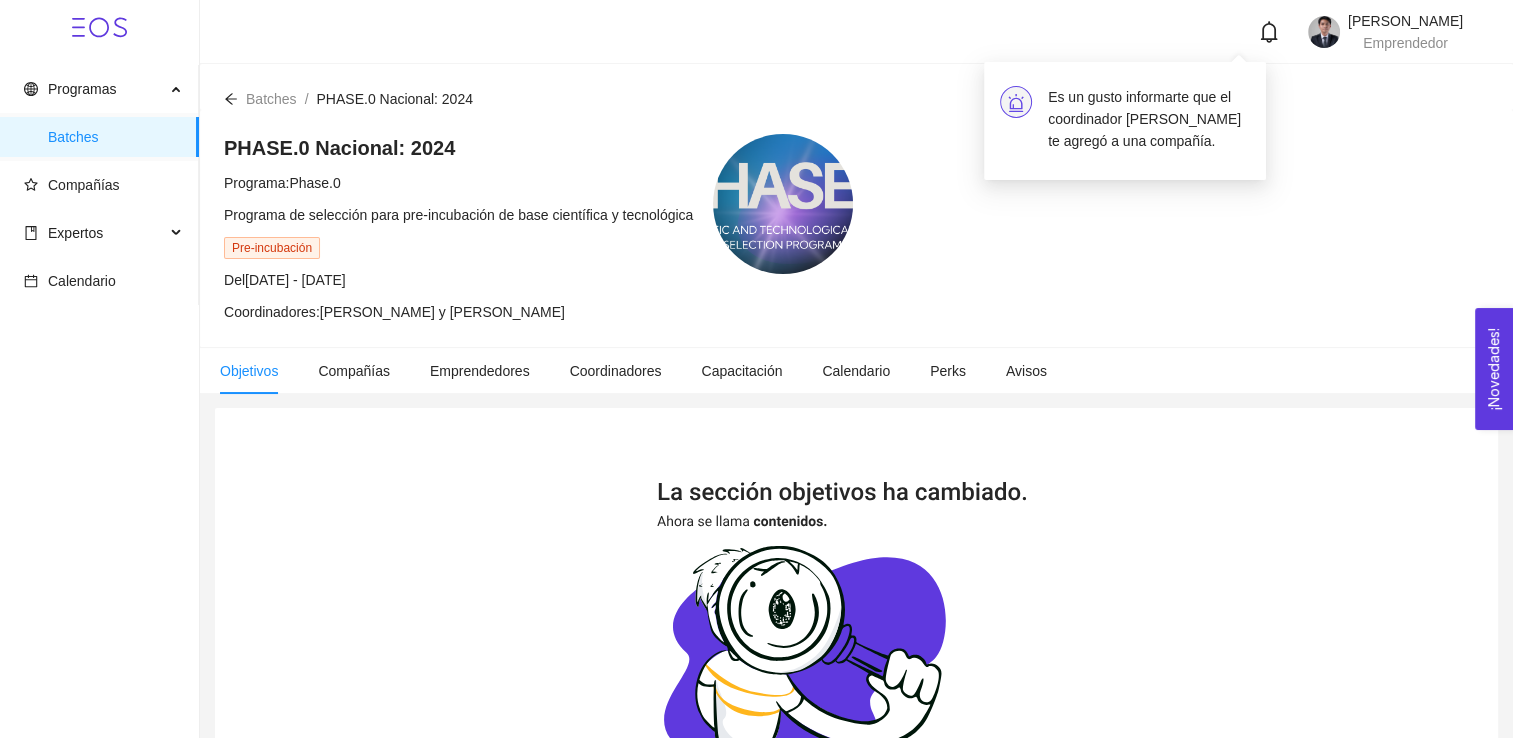 click on "PHASE.0 Nacional: 2024 Programa:  Phase.0 Programa de selección para pre-incubación de base científica y tecnológica Pre-incubación Del  24/01/2024 - 31/12/2026 Coordinadores:  Jessica  Hidalgo y Costilla Hernandez" at bounding box center [856, 228] 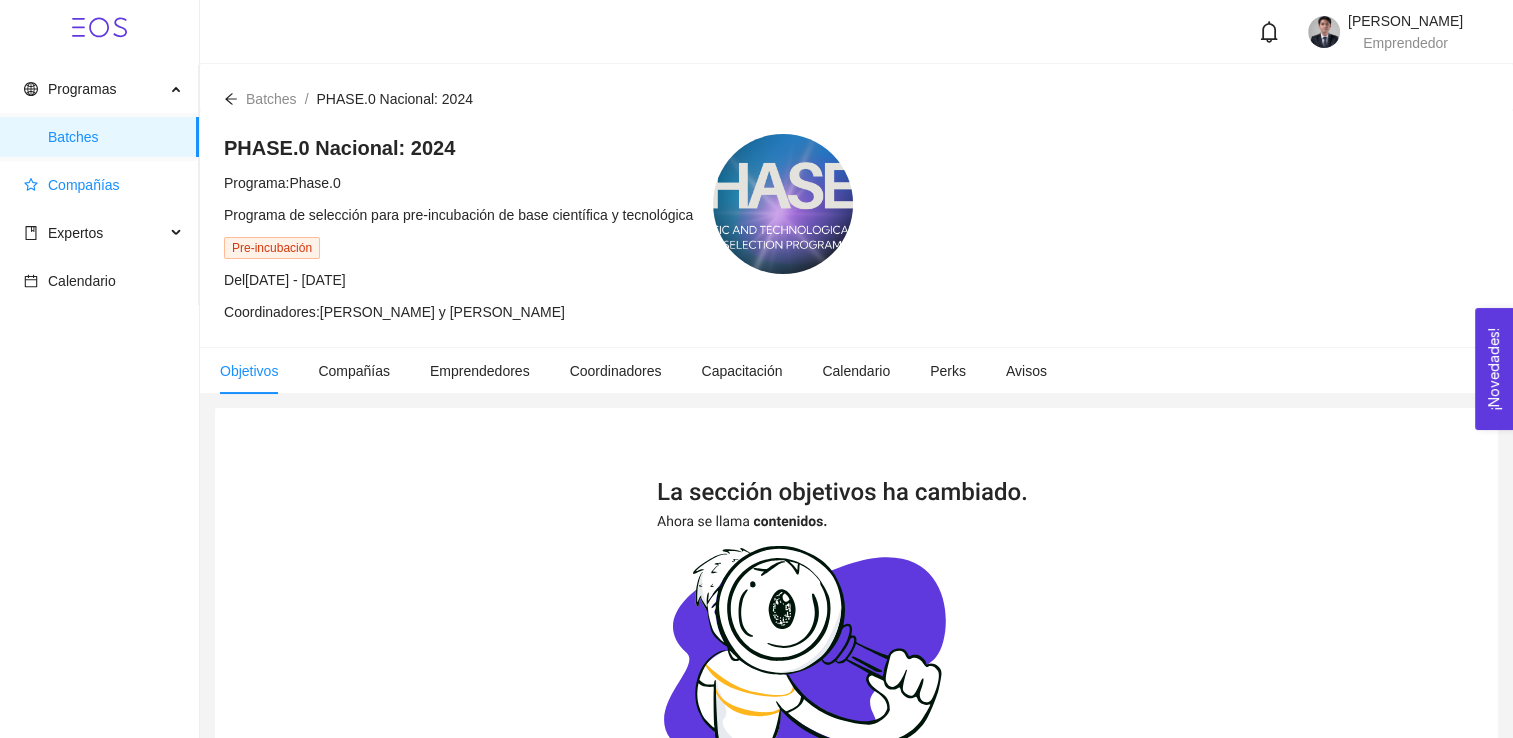 click on "Compañías" at bounding box center (84, 185) 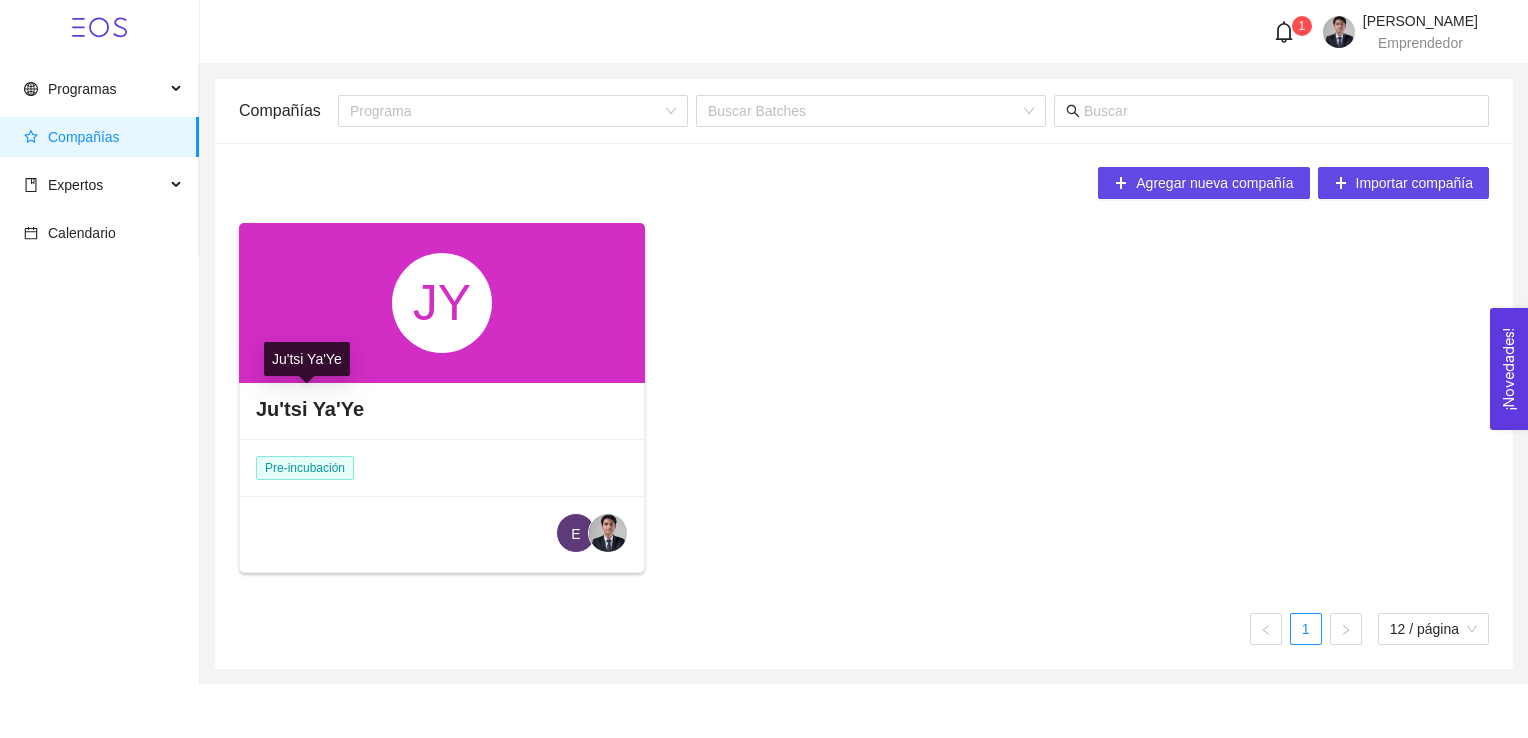 click on "Ju'tsi Ya'Ye" at bounding box center [310, 409] 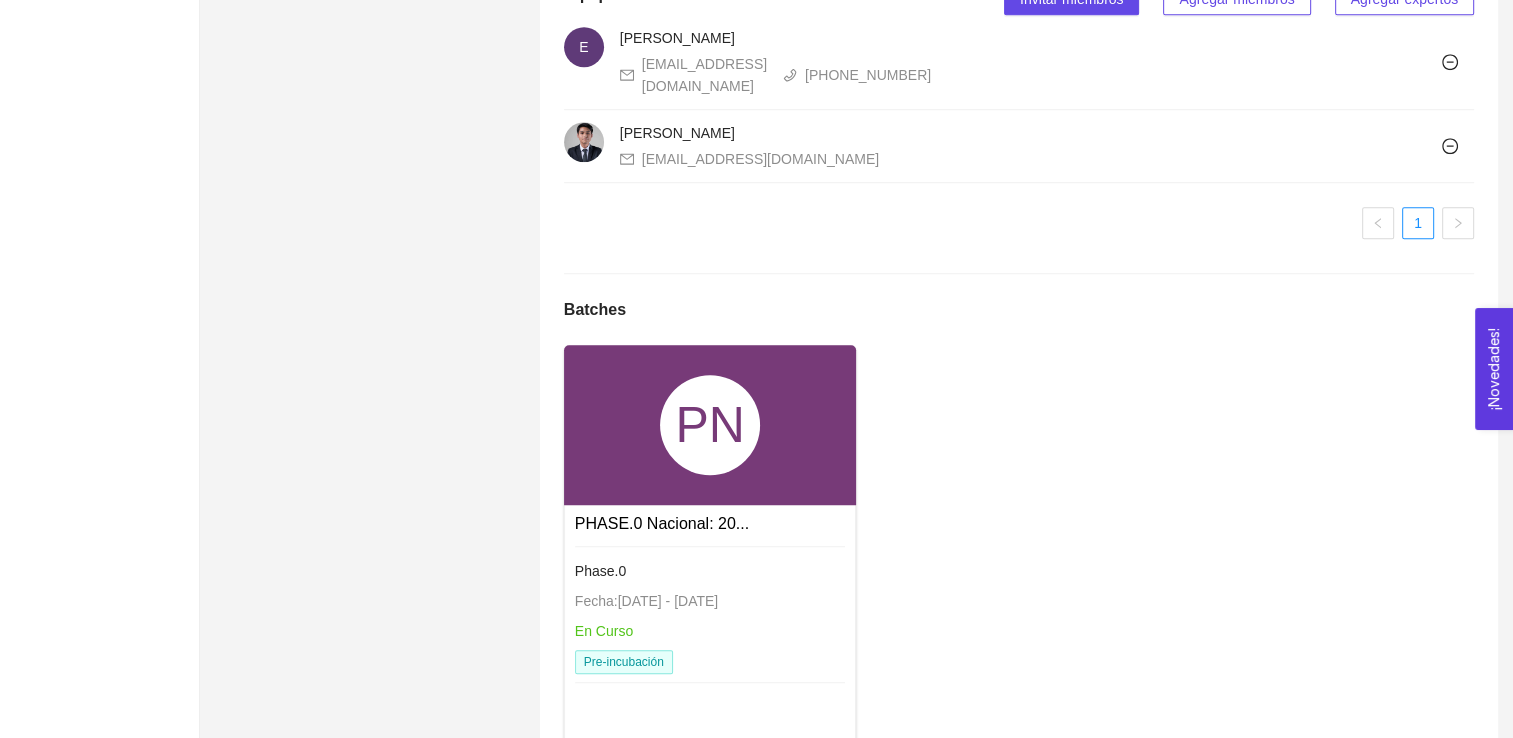 scroll, scrollTop: 1376, scrollLeft: 0, axis: vertical 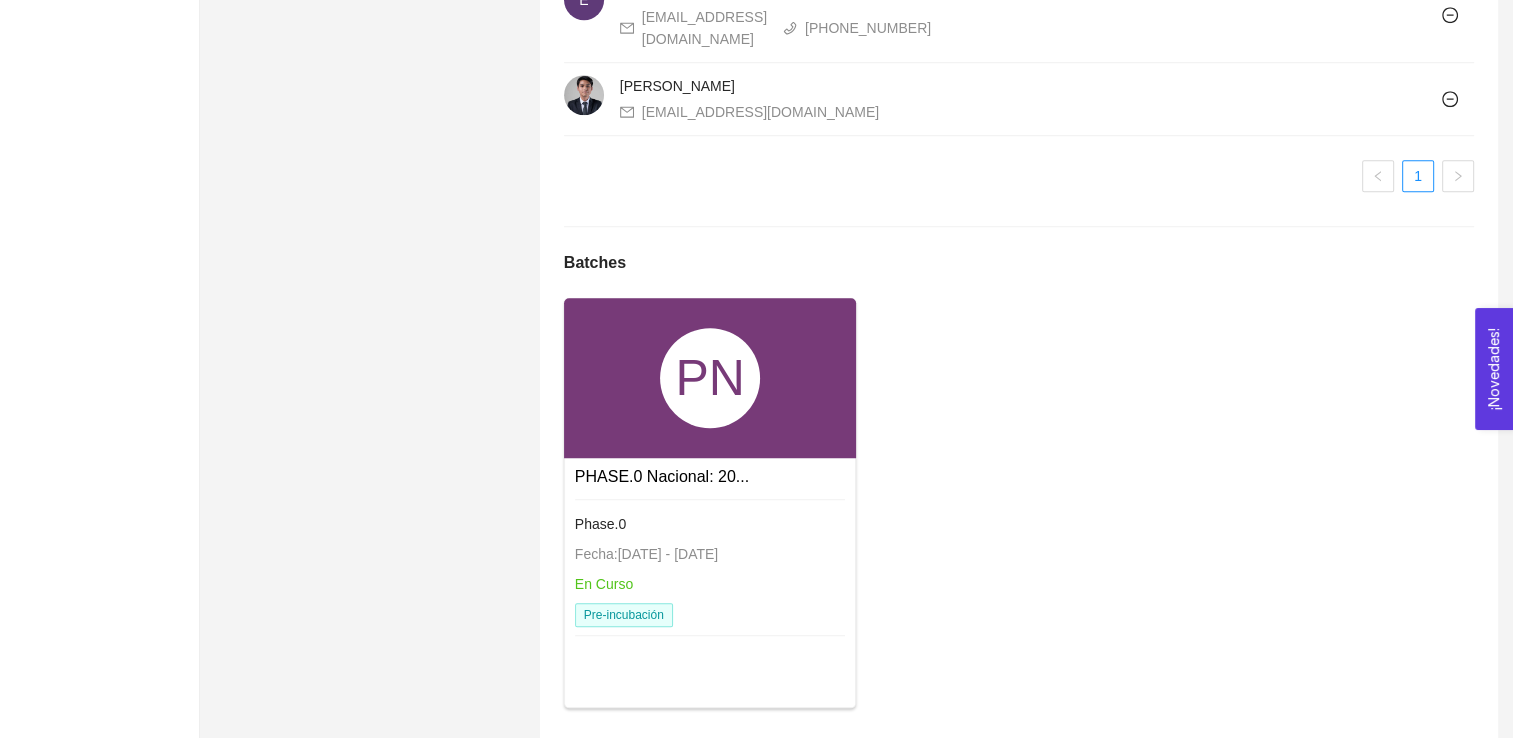 click on "PHASE.0 Nacional: 20..." at bounding box center [662, 476] 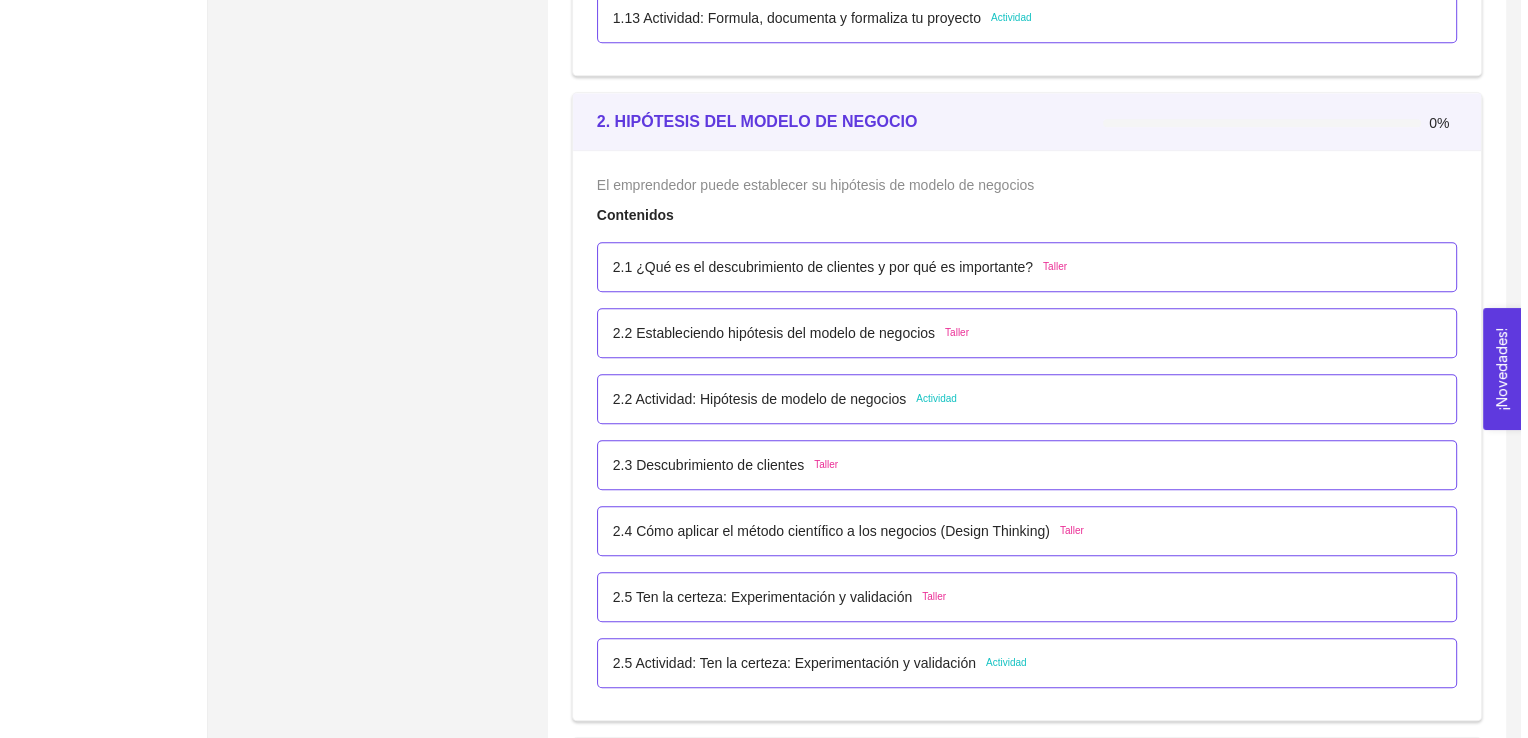 scroll, scrollTop: 1843, scrollLeft: 0, axis: vertical 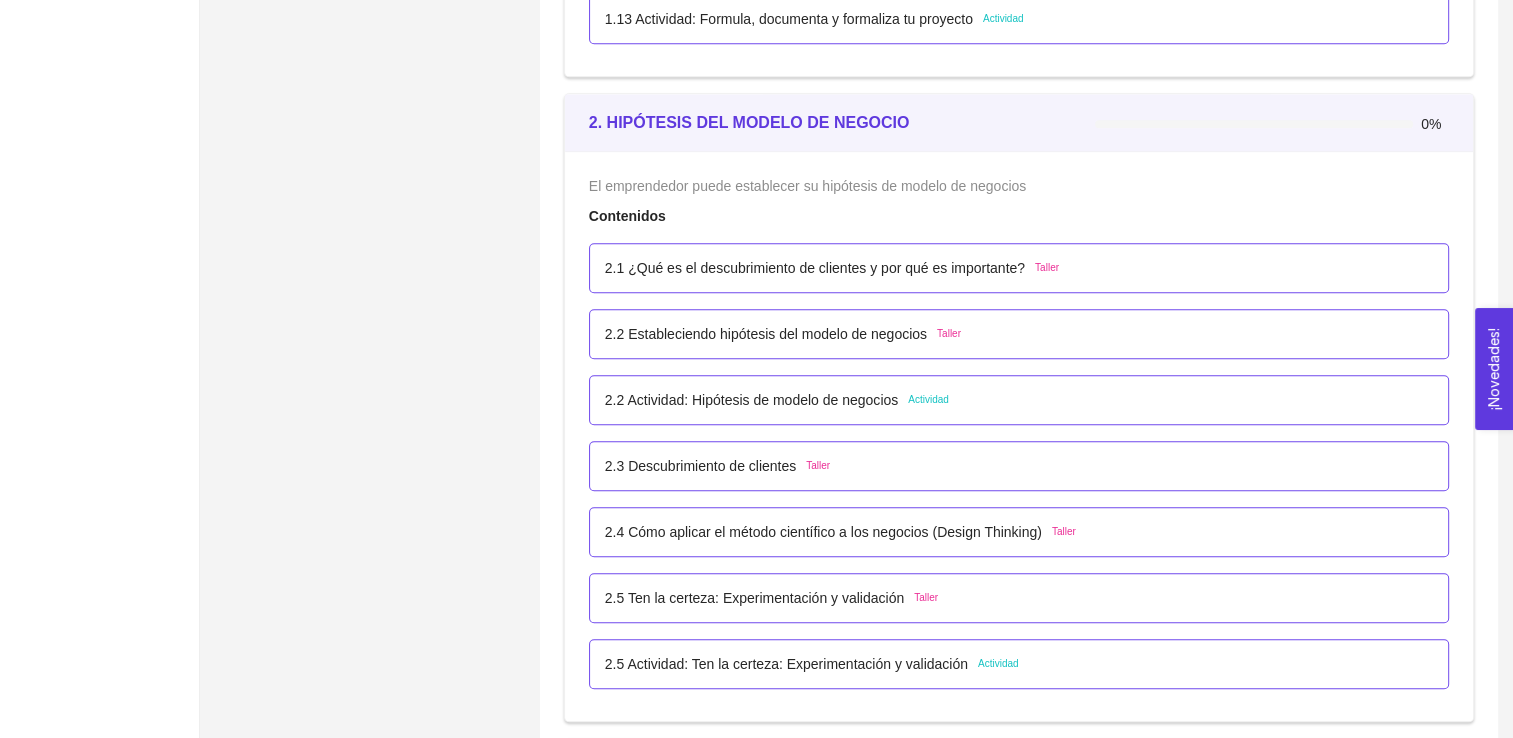 click on "2.1 ¿Qué es el descubrimiento de clientes y por qué es importante?" at bounding box center [815, 268] 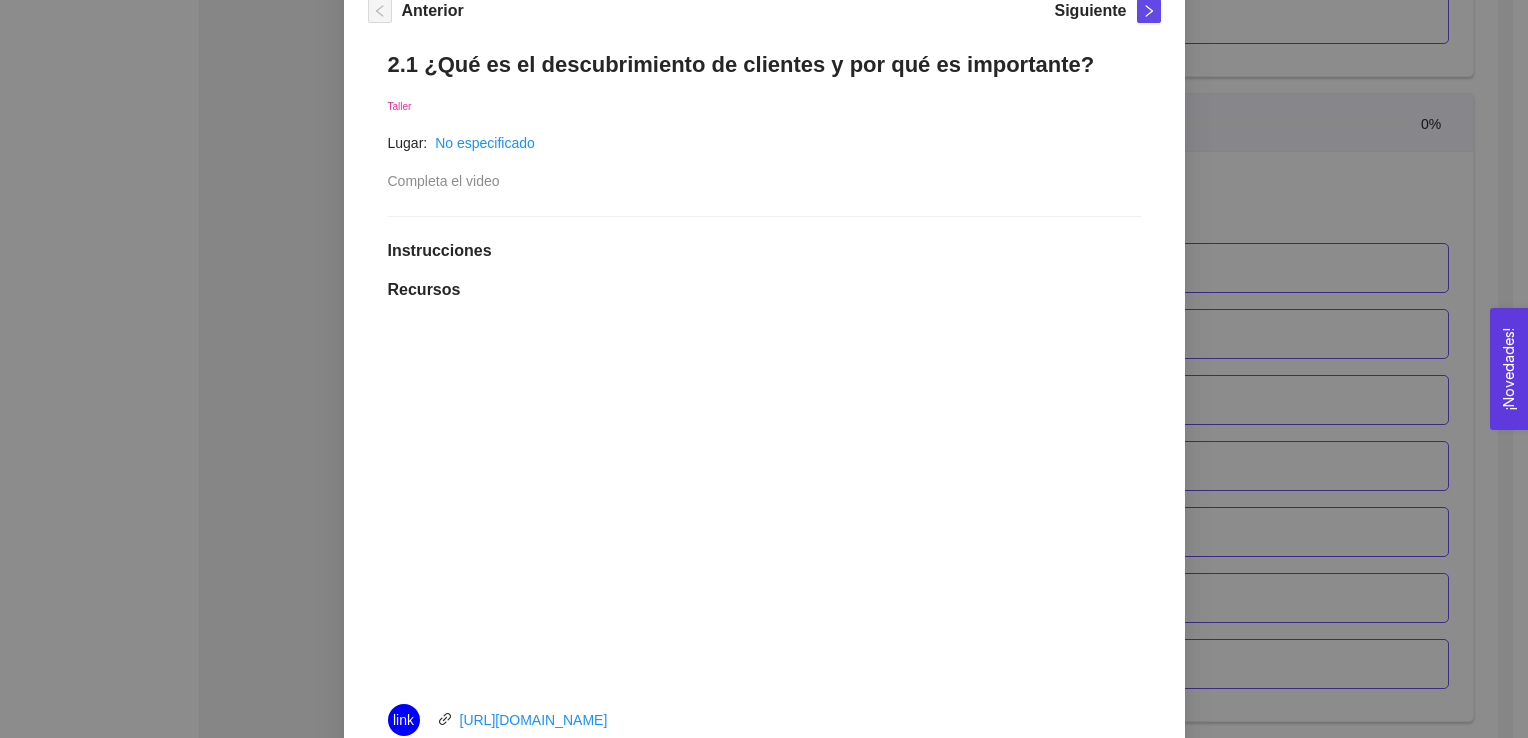 scroll, scrollTop: 300, scrollLeft: 0, axis: vertical 